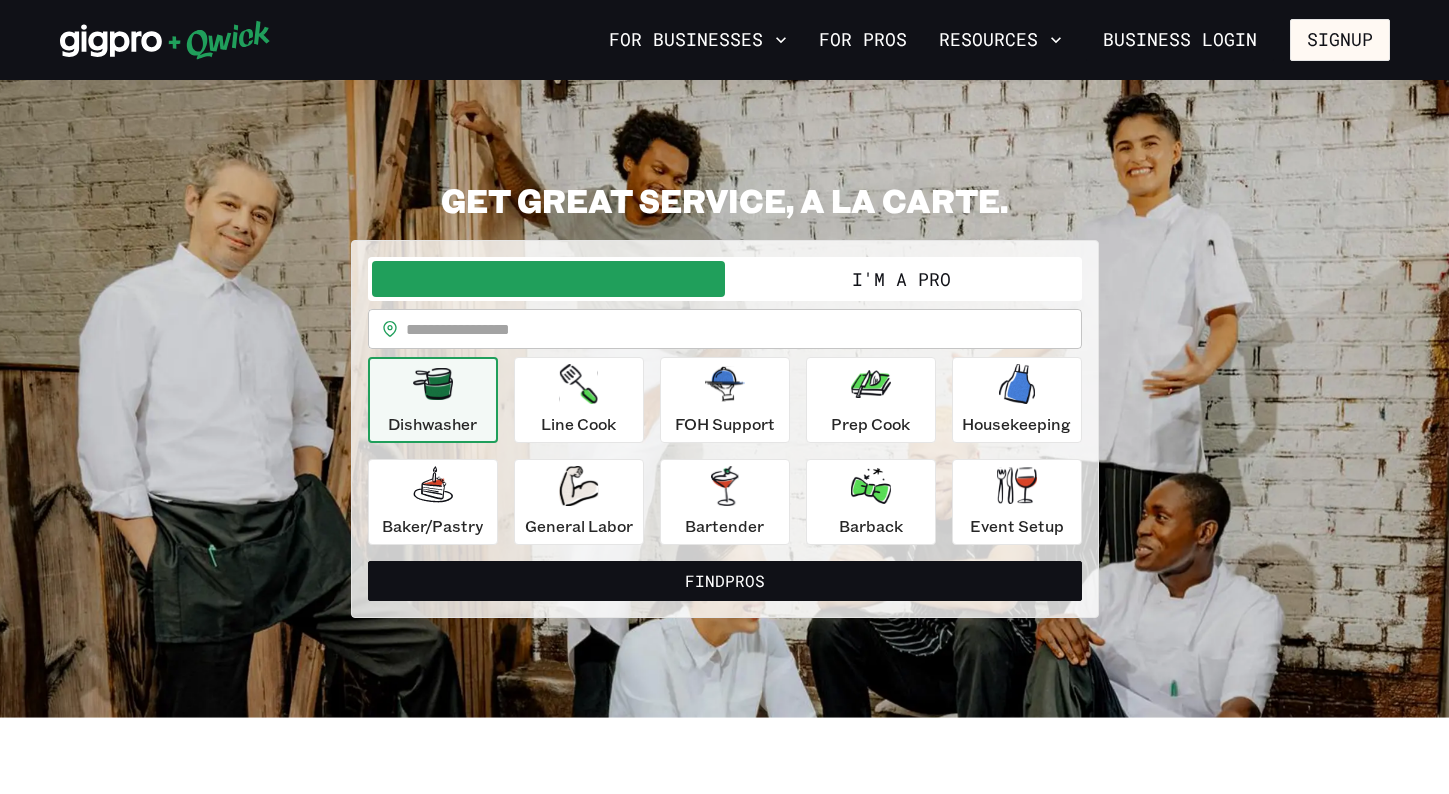 scroll, scrollTop: 0, scrollLeft: 0, axis: both 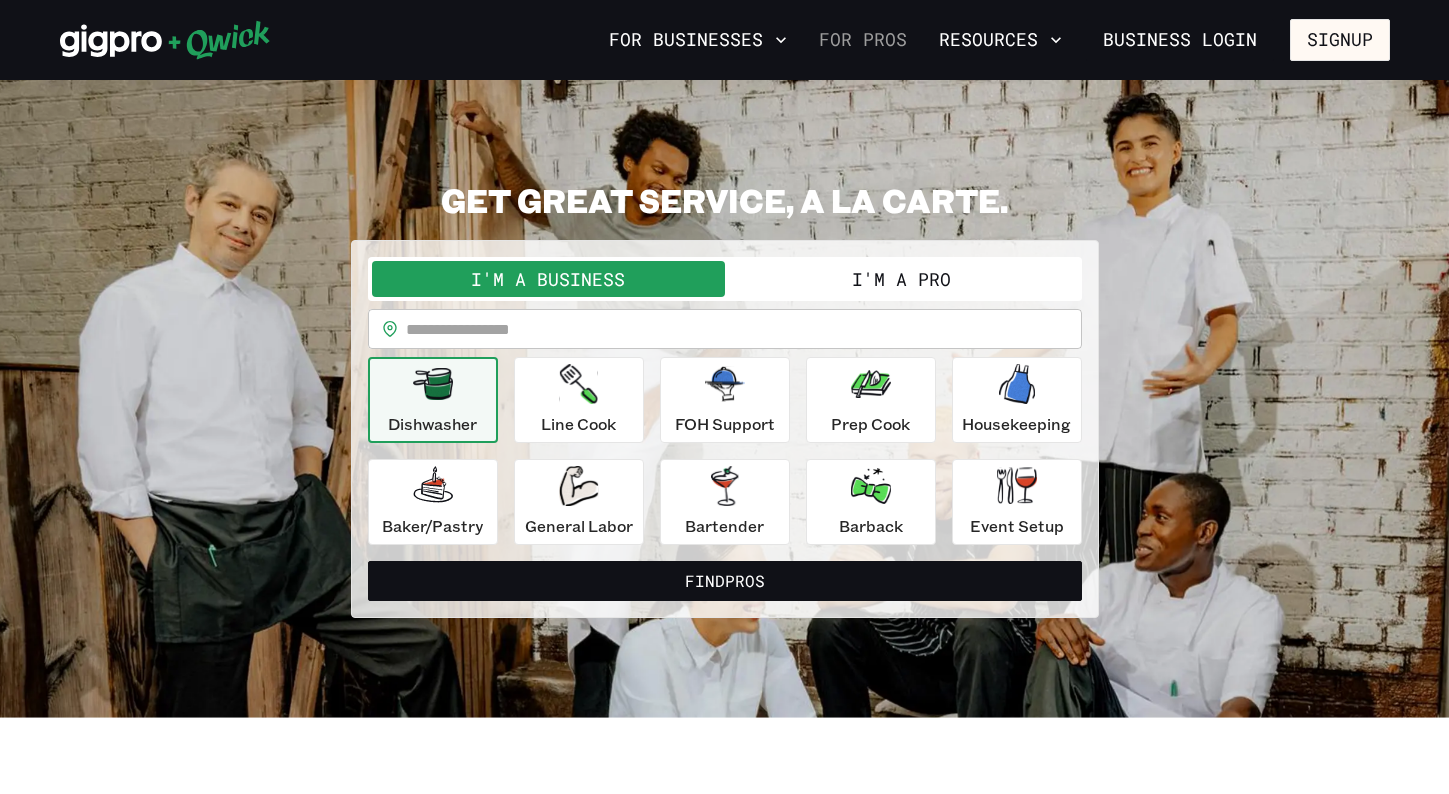 click on "For Pros" at bounding box center [863, 40] 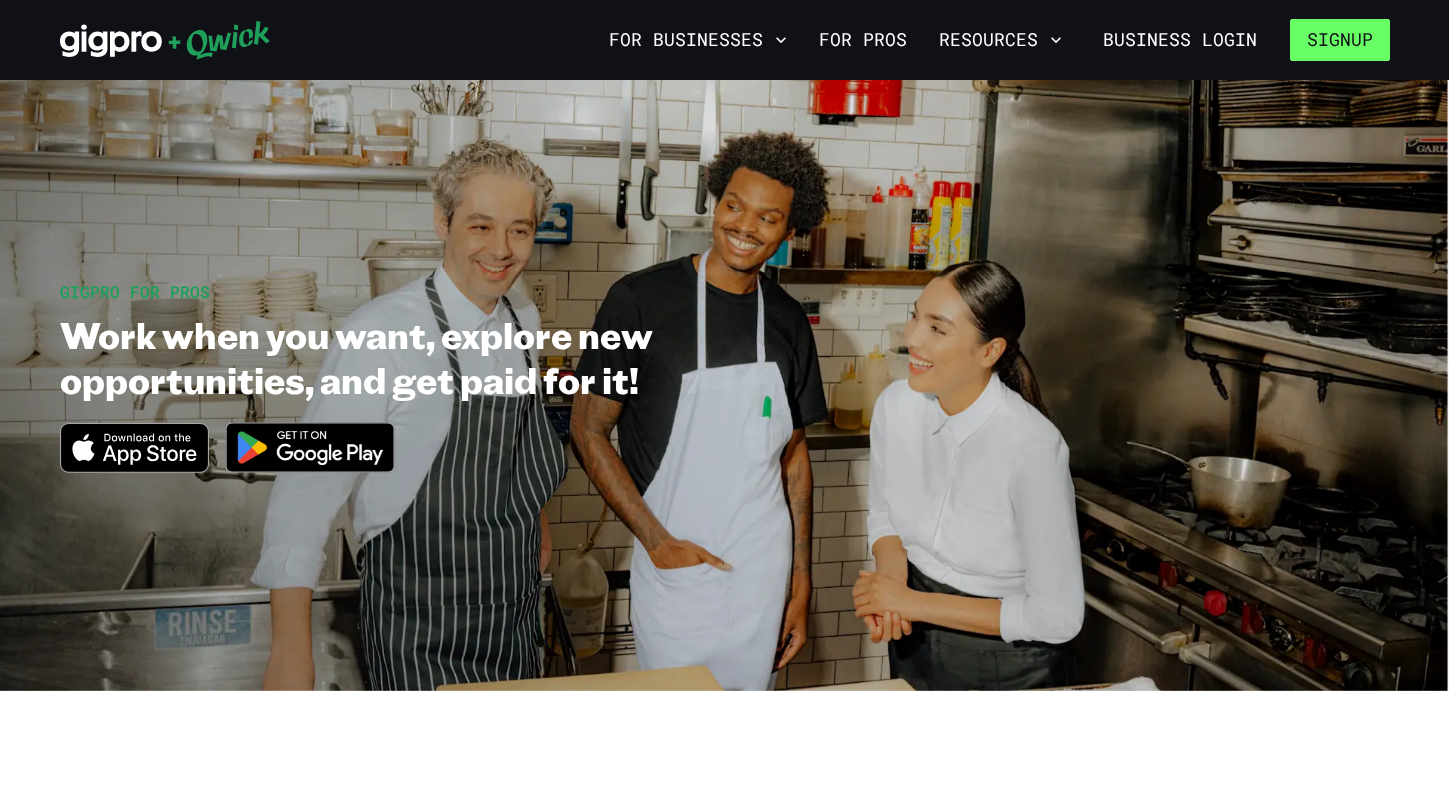 click on "Signup" at bounding box center [1340, 40] 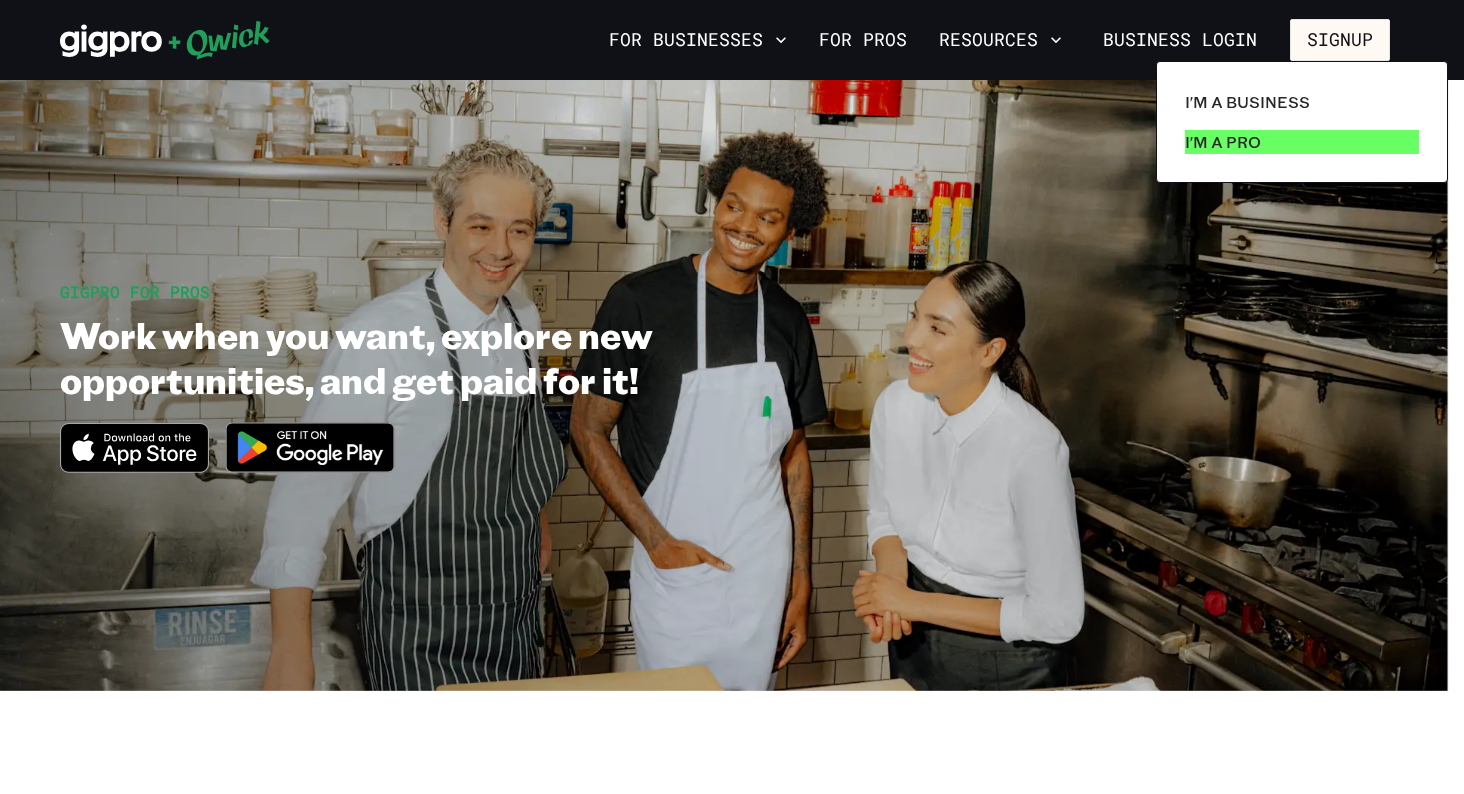 click on "I'm a Pro" at bounding box center [1223, 142] 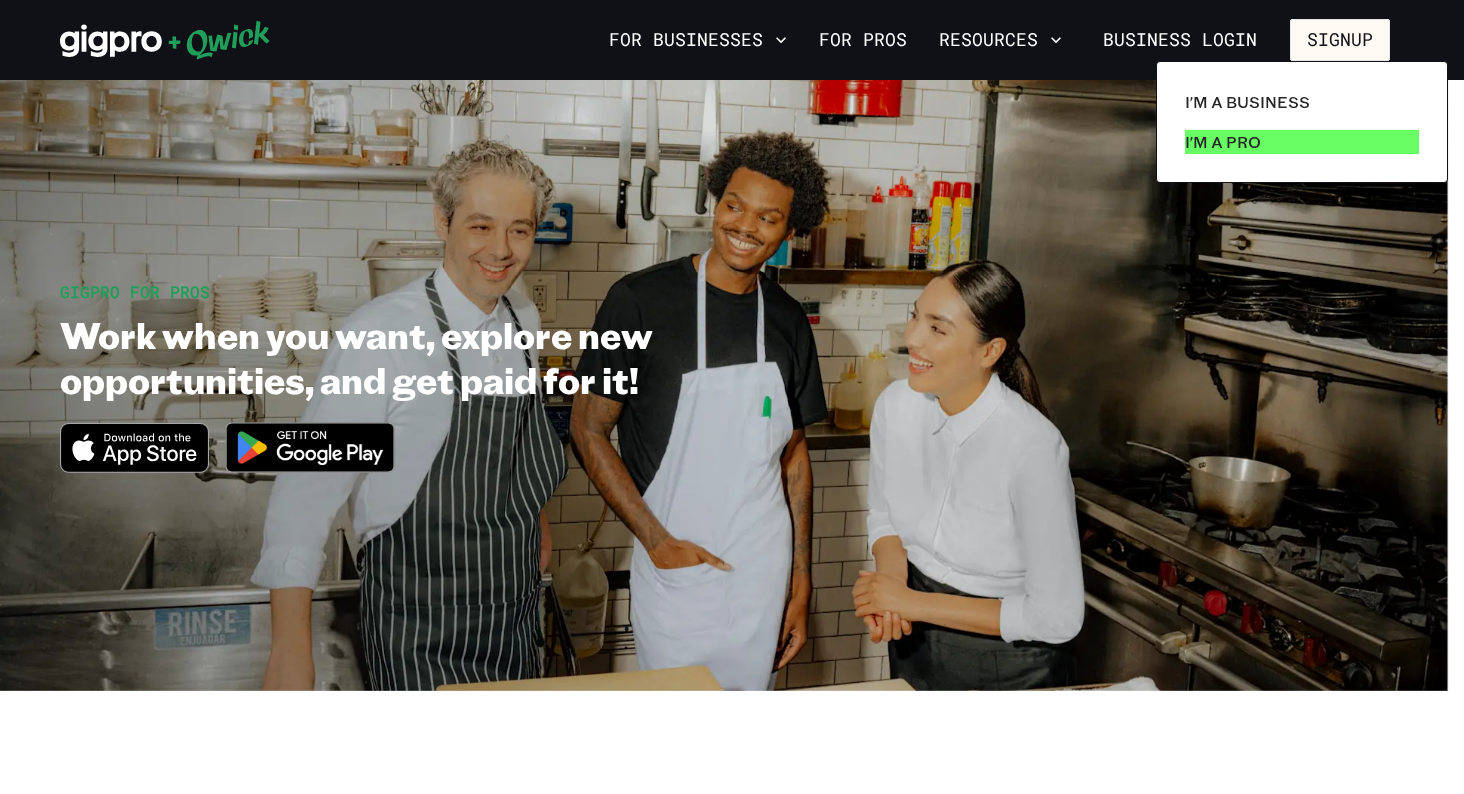 click on "I'm a Pro" at bounding box center (1223, 142) 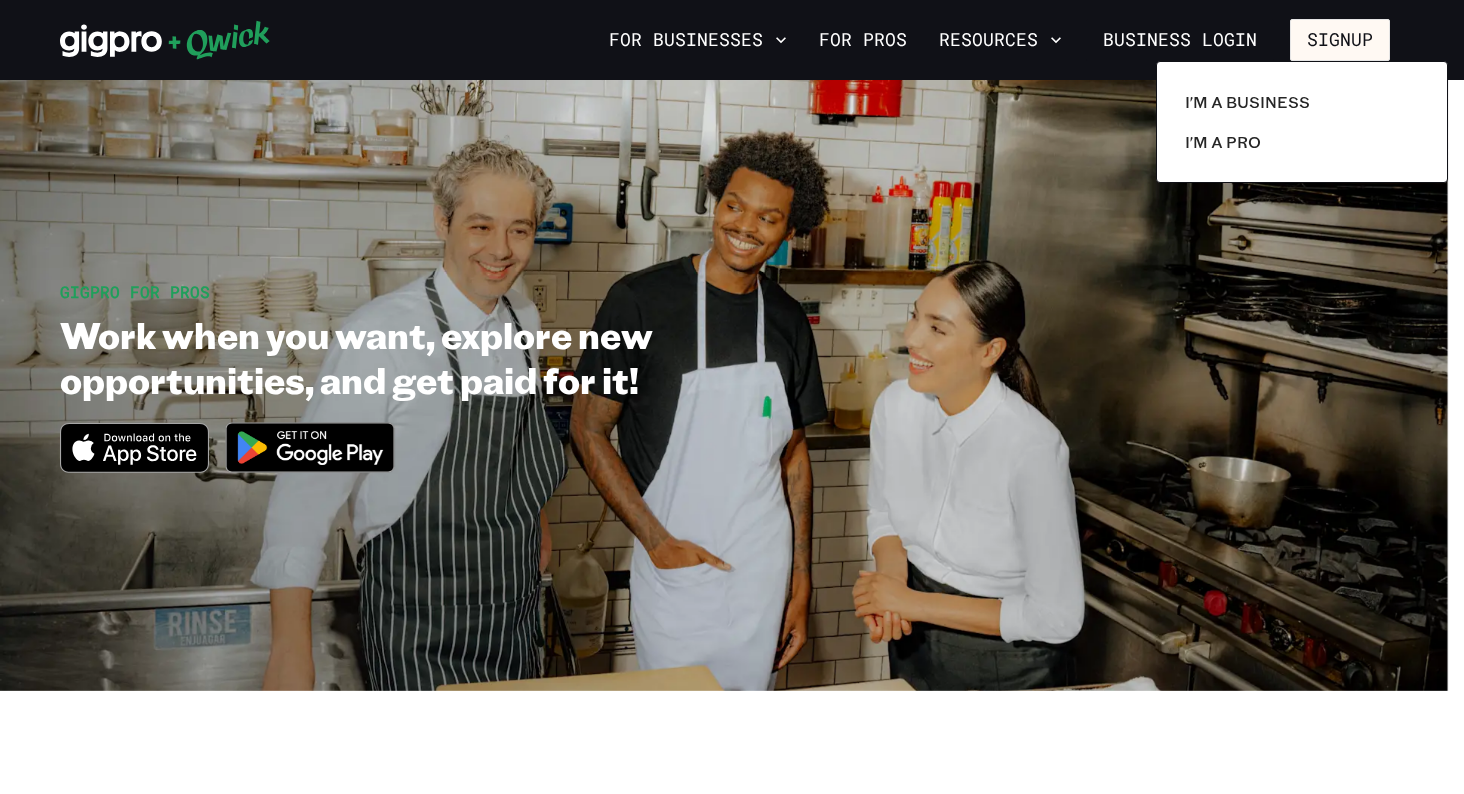 click at bounding box center (732, 397) 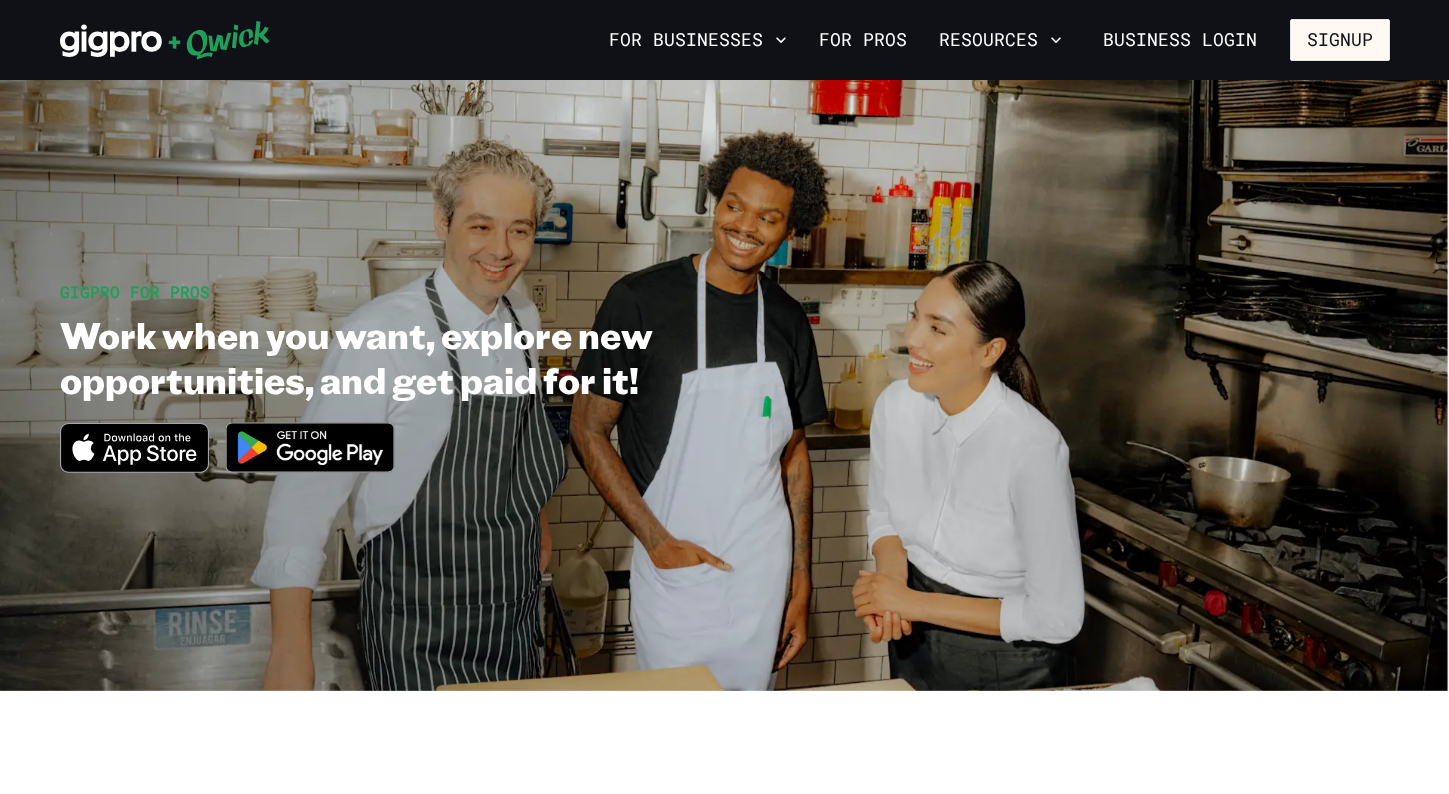 click 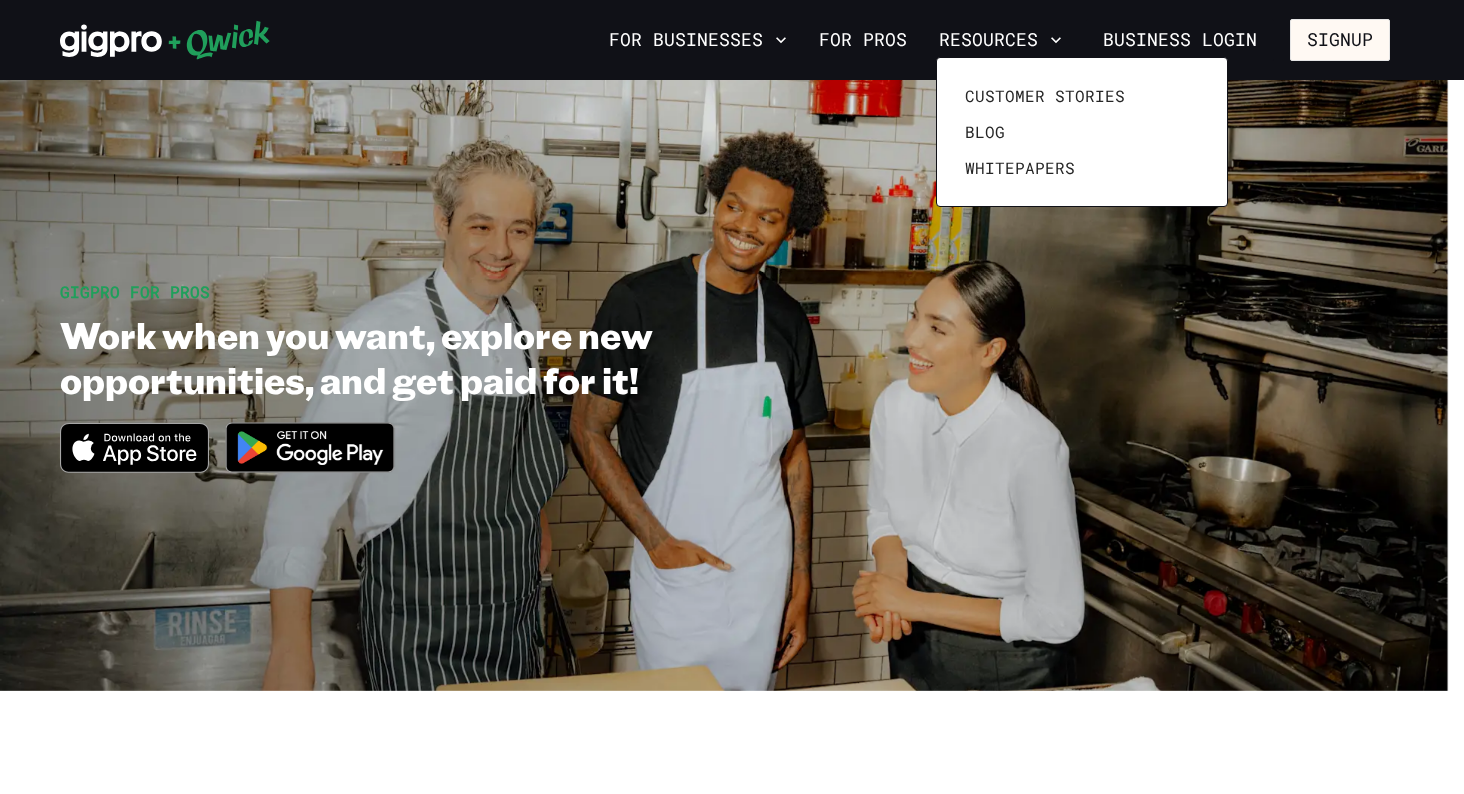 click at bounding box center [732, 397] 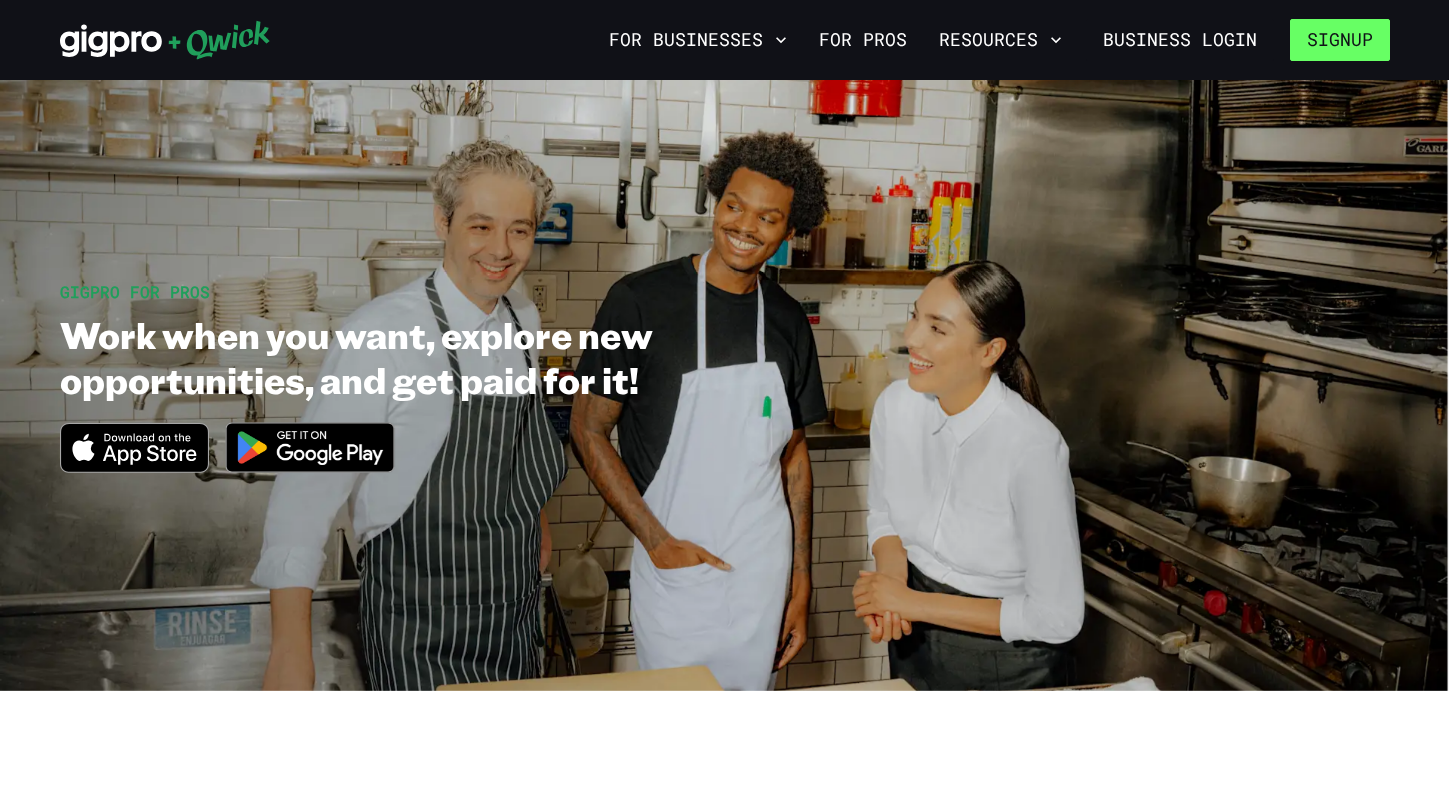 click on "Signup" at bounding box center (1340, 40) 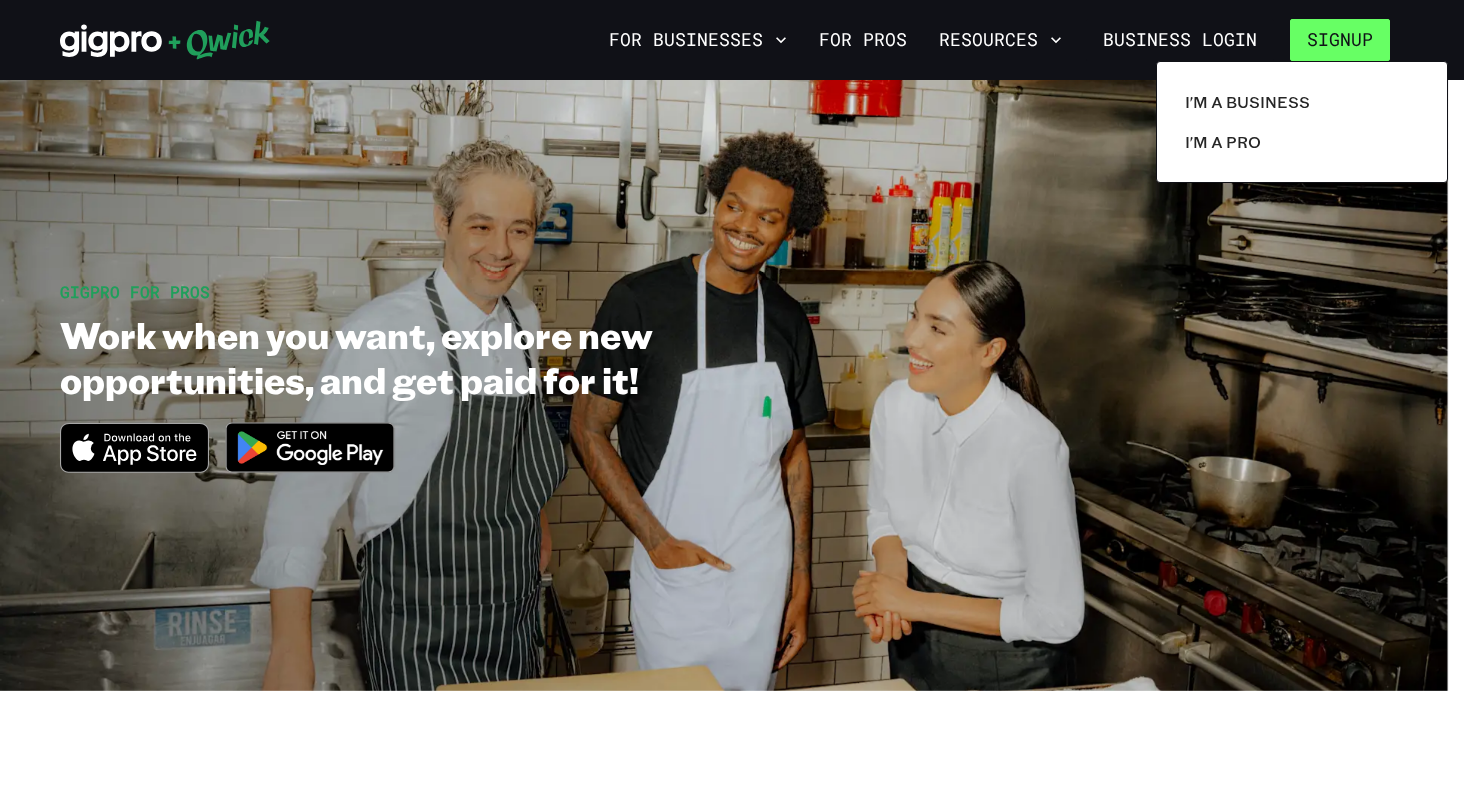 click at bounding box center [732, 397] 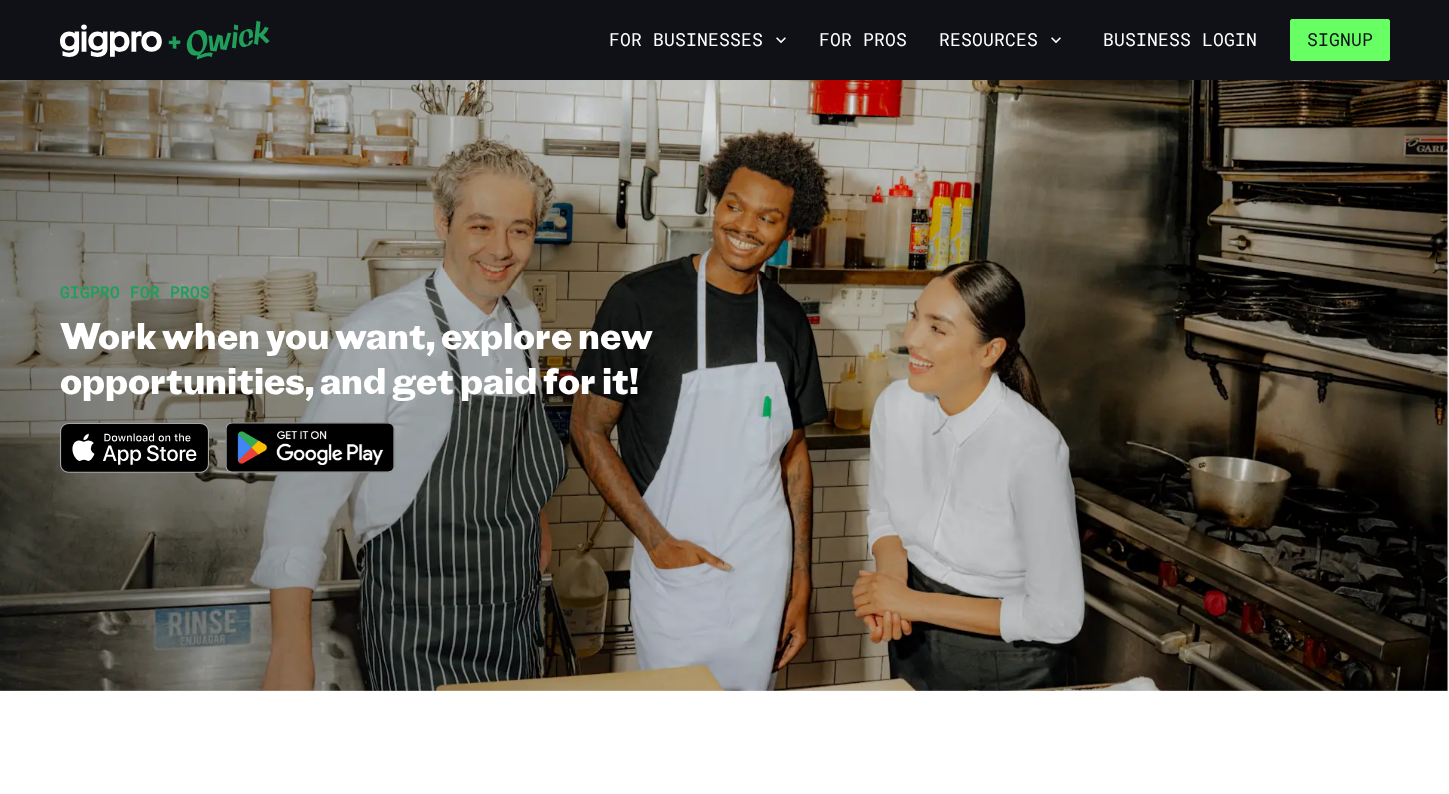 click on "Signup" at bounding box center (1340, 40) 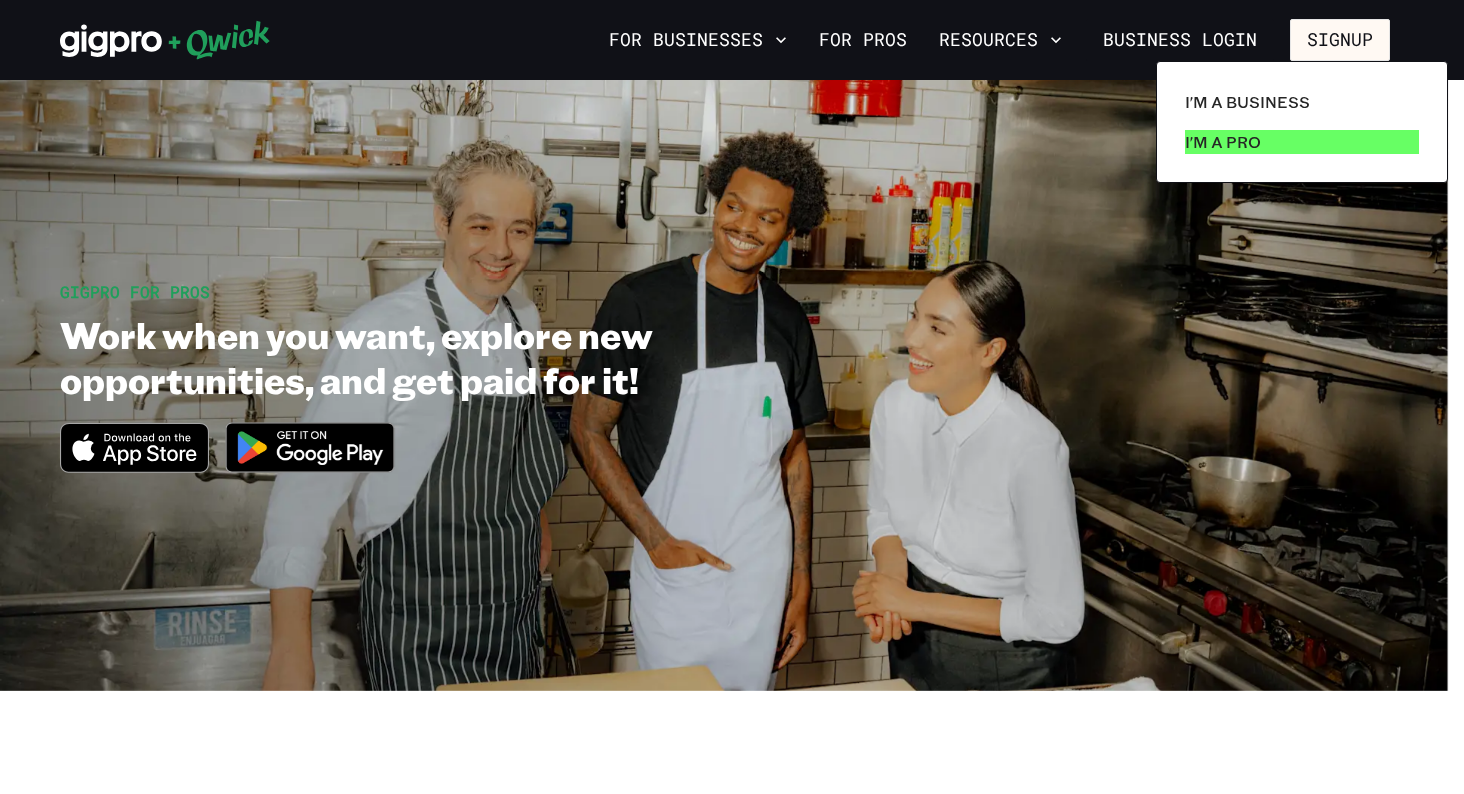 click on "I'm a Pro" at bounding box center (1223, 142) 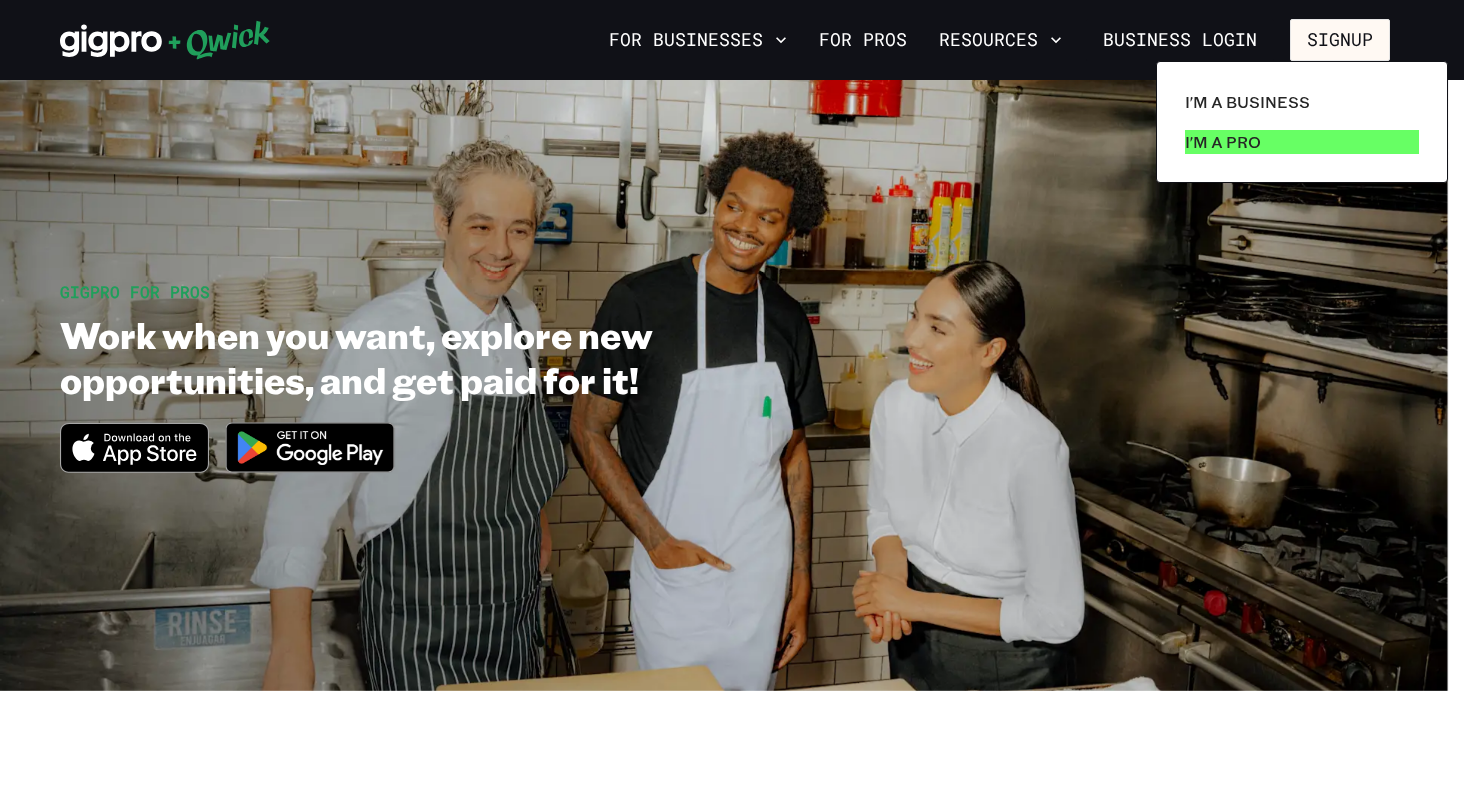 click on "I'm a Pro" at bounding box center [1223, 142] 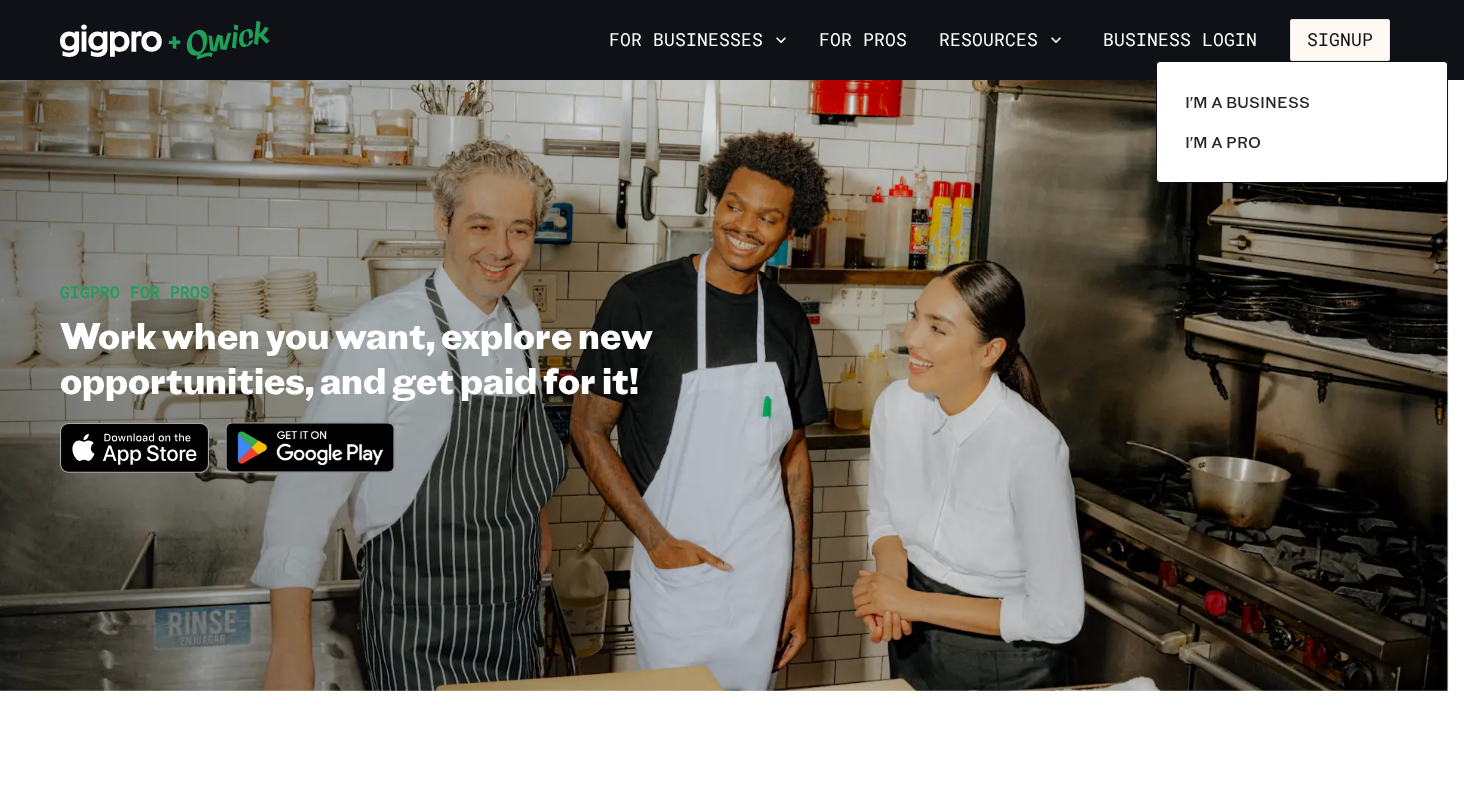 click at bounding box center [732, 397] 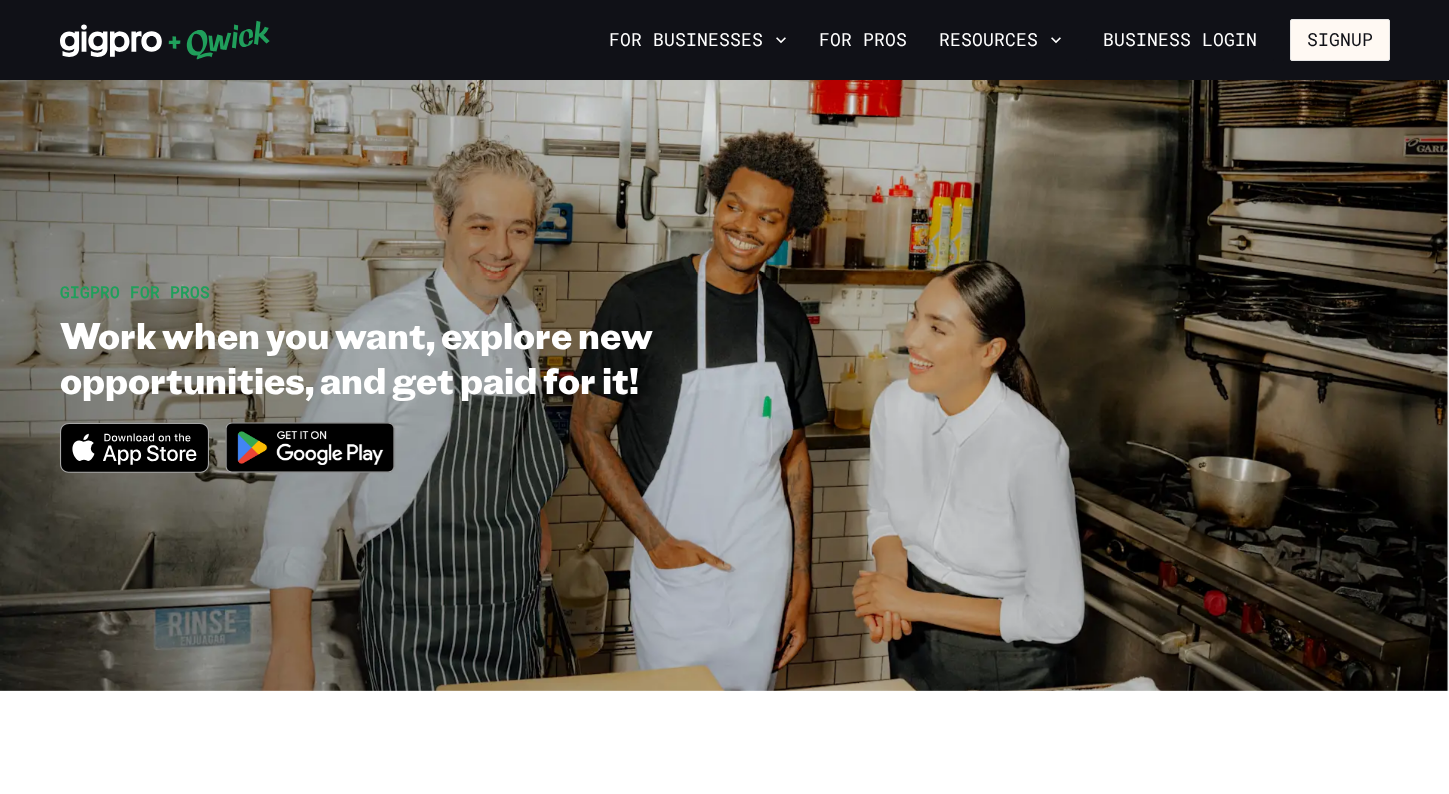 click at bounding box center [310, 447] 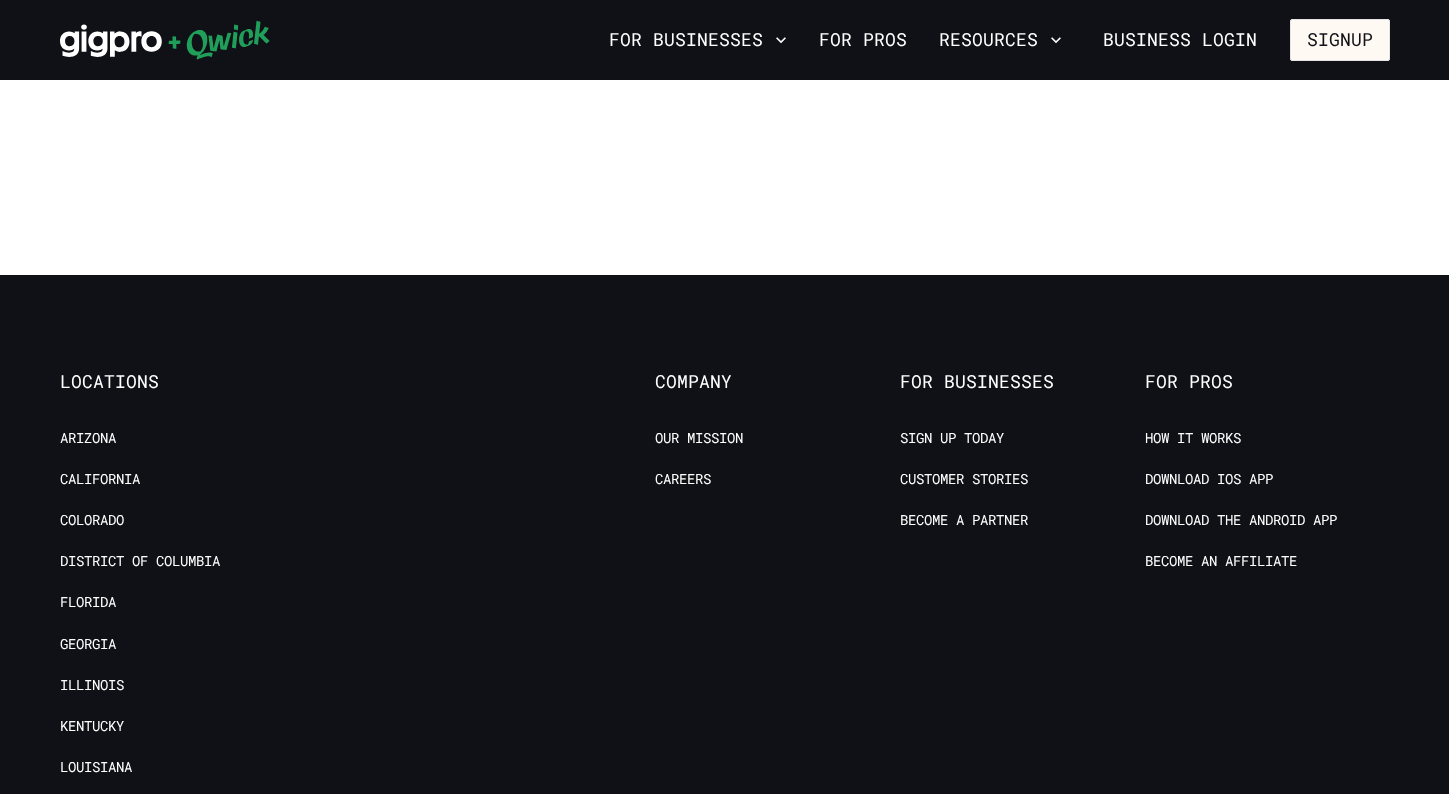scroll, scrollTop: 3749, scrollLeft: 0, axis: vertical 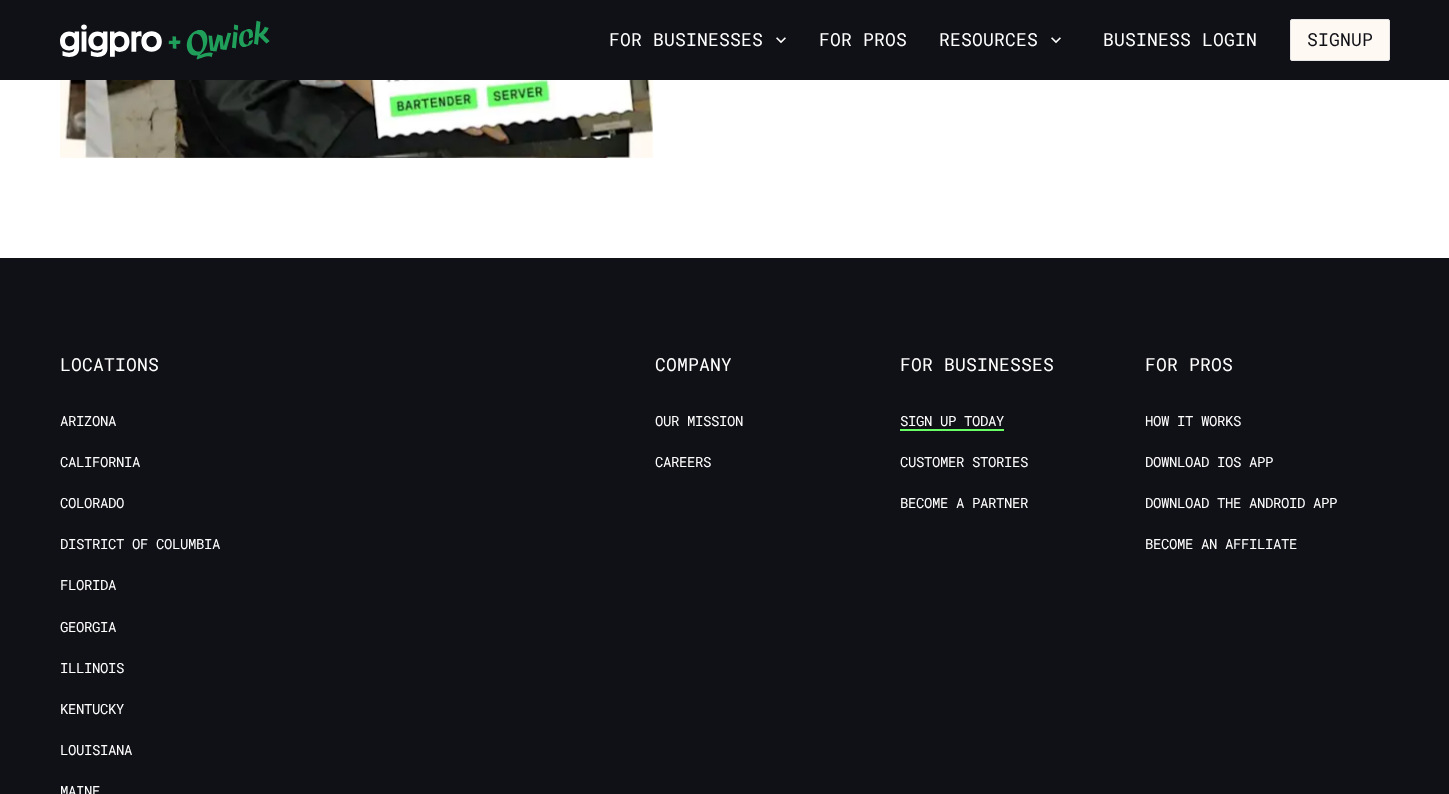 click on "Sign up today" at bounding box center [952, 421] 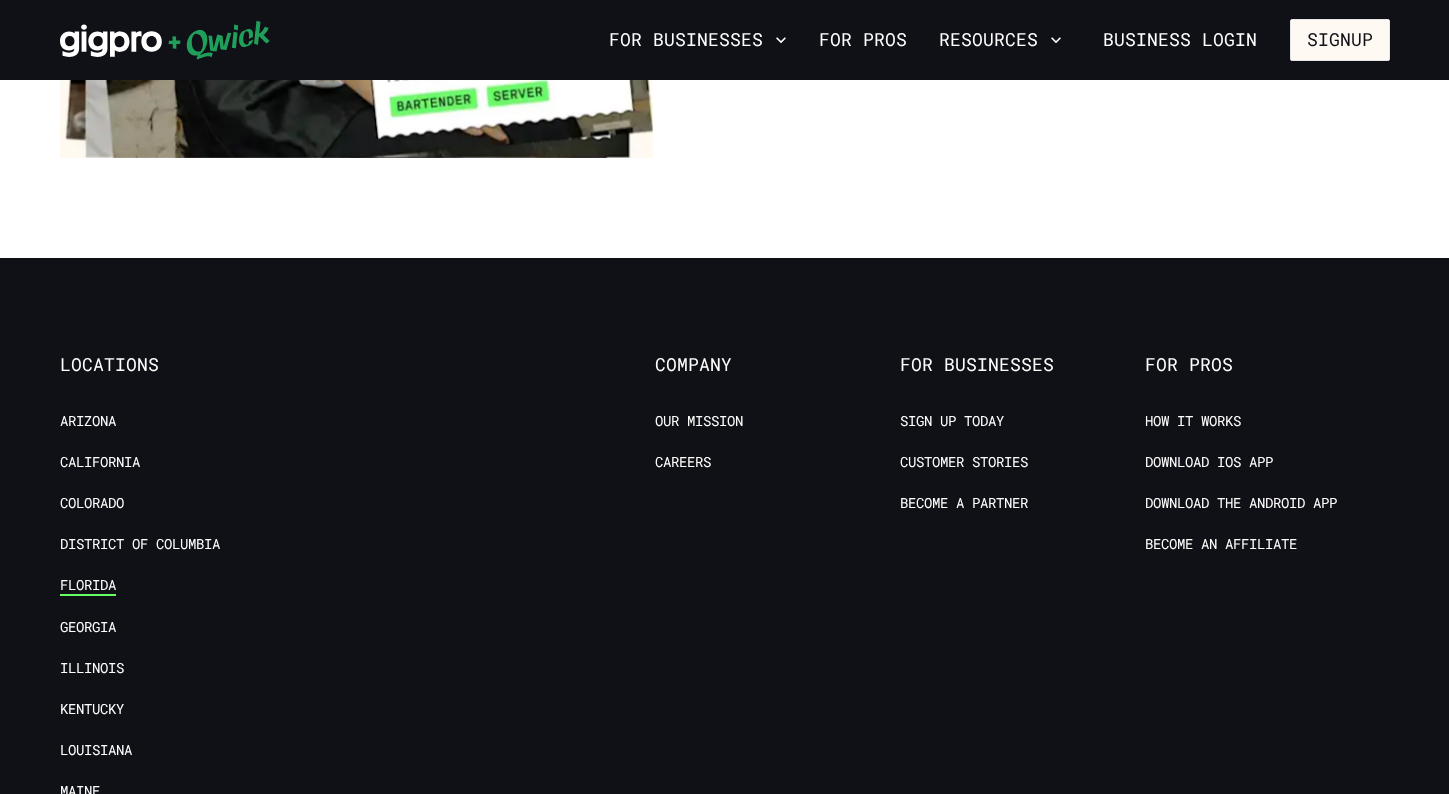 click on "Florida" at bounding box center (88, 585) 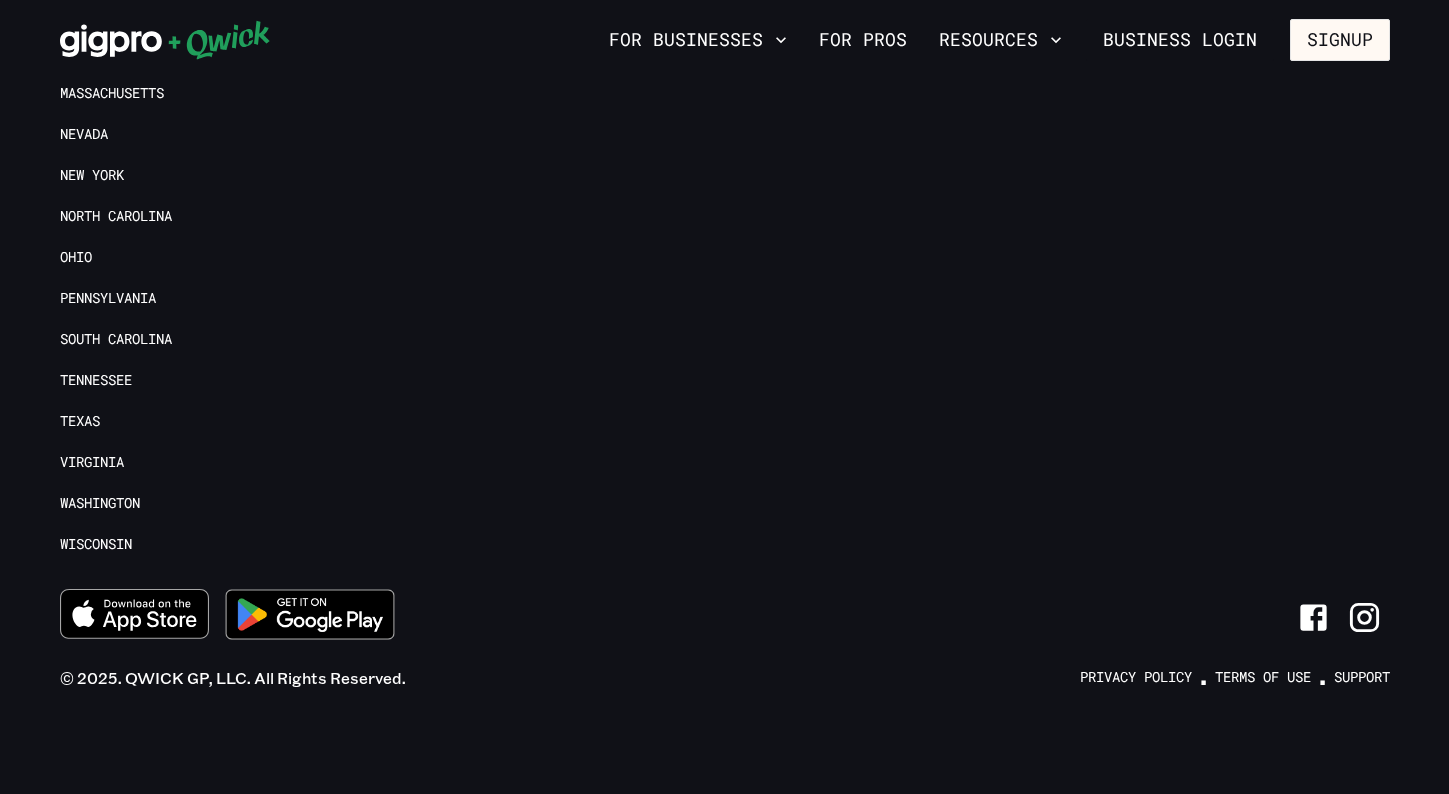 scroll, scrollTop: 0, scrollLeft: 0, axis: both 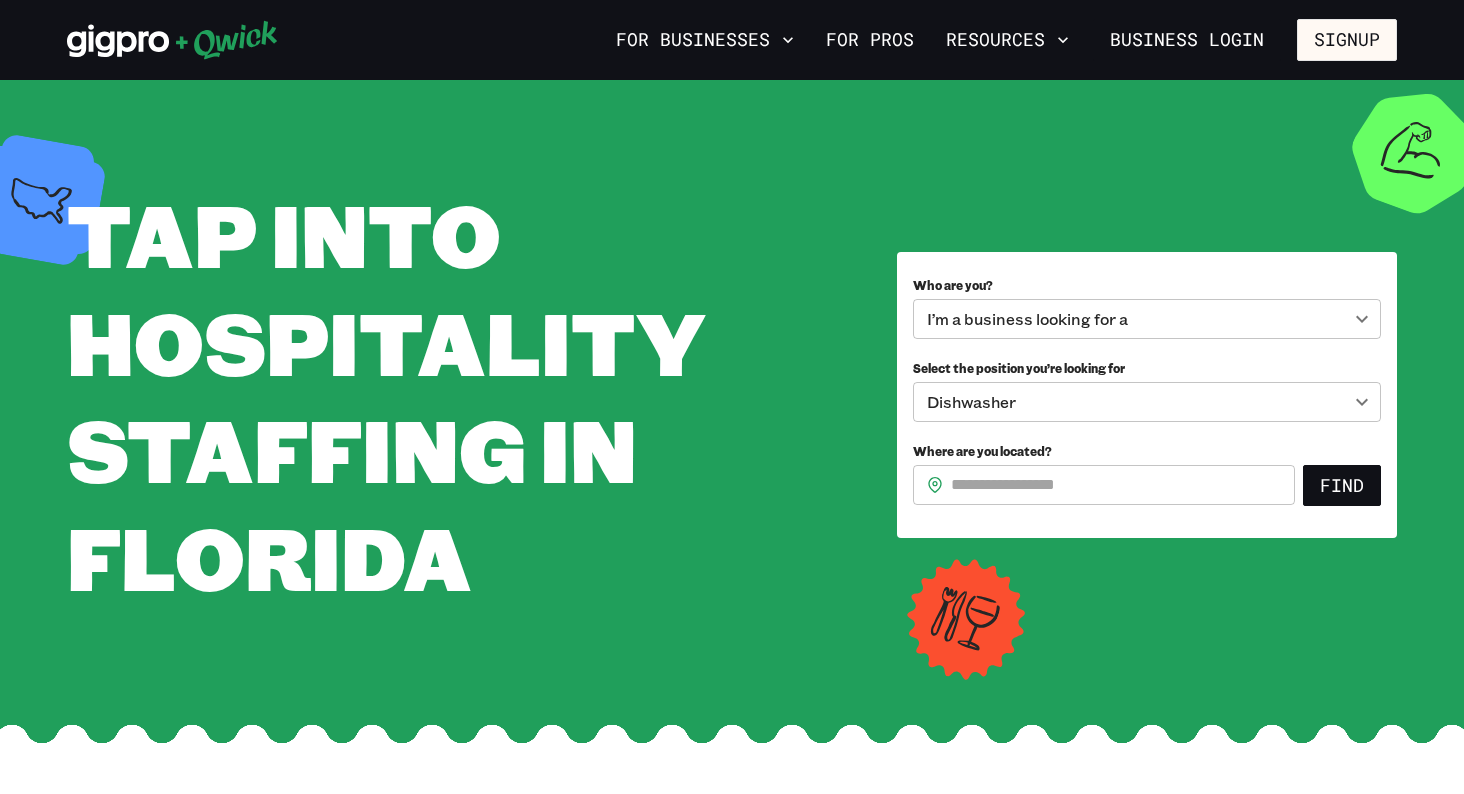 click on "**********" at bounding box center (732, 397) 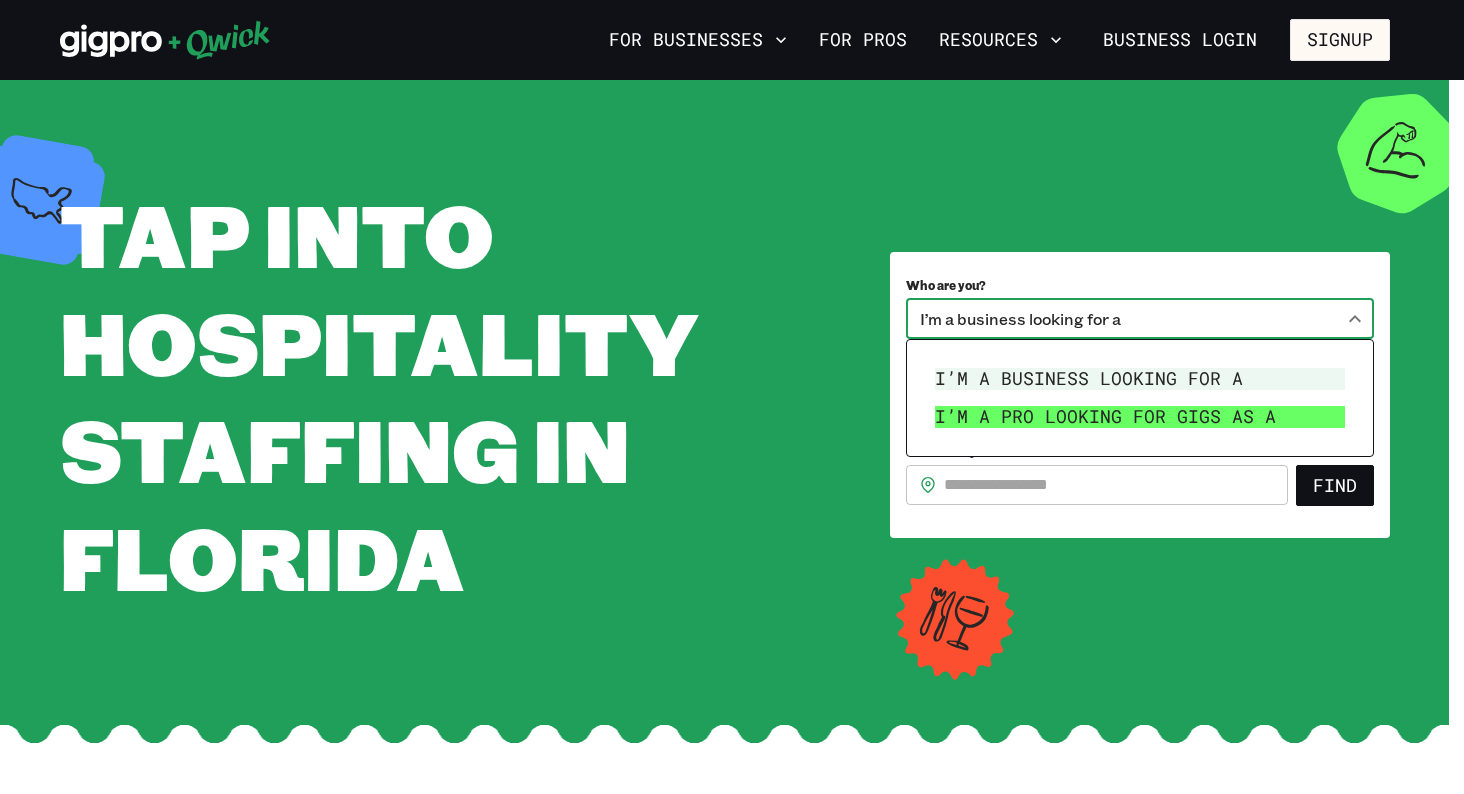 click on "I’m a pro looking for Gigs as a" at bounding box center [1140, 417] 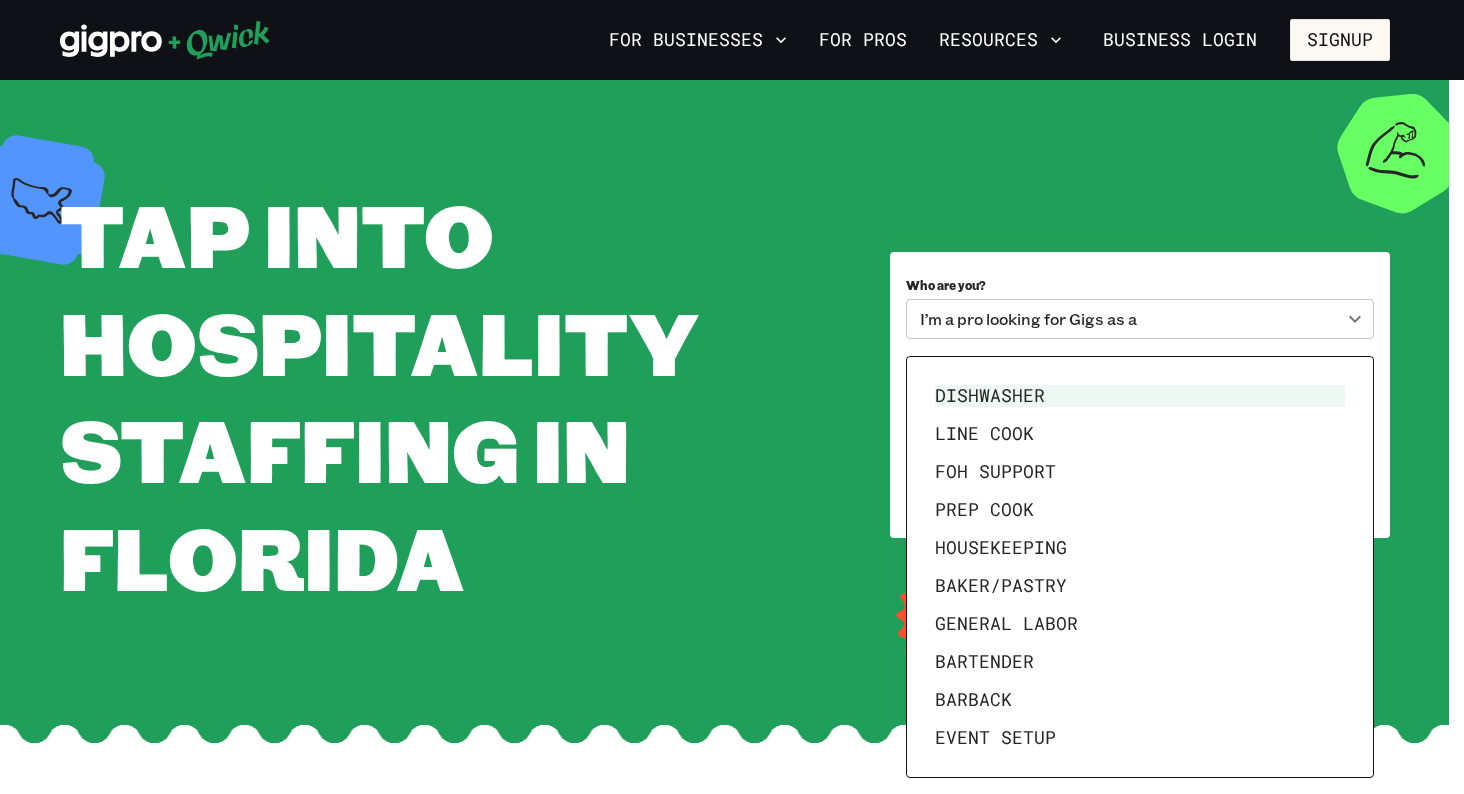 click on "**********" at bounding box center [732, 397] 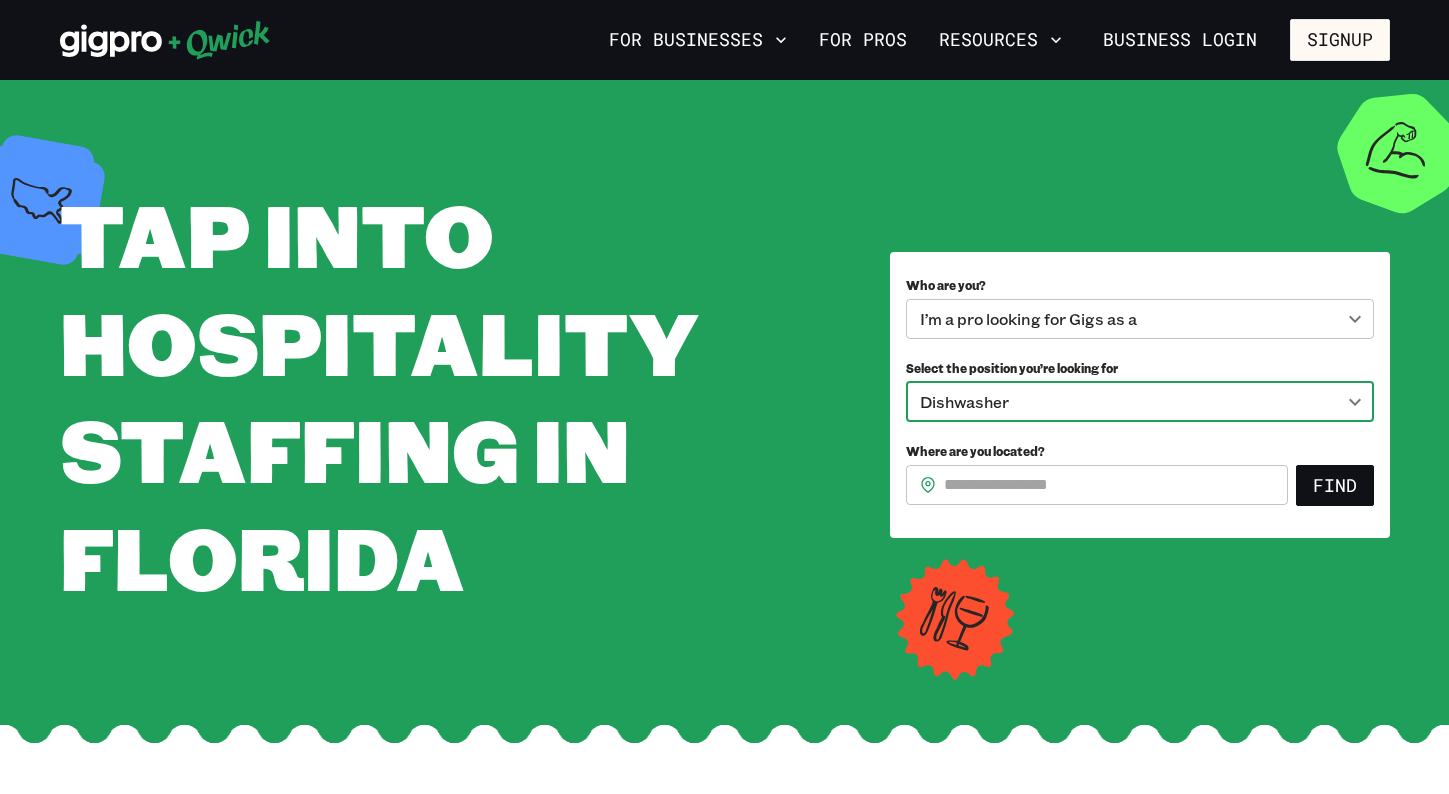 click on "**********" at bounding box center (724, 397) 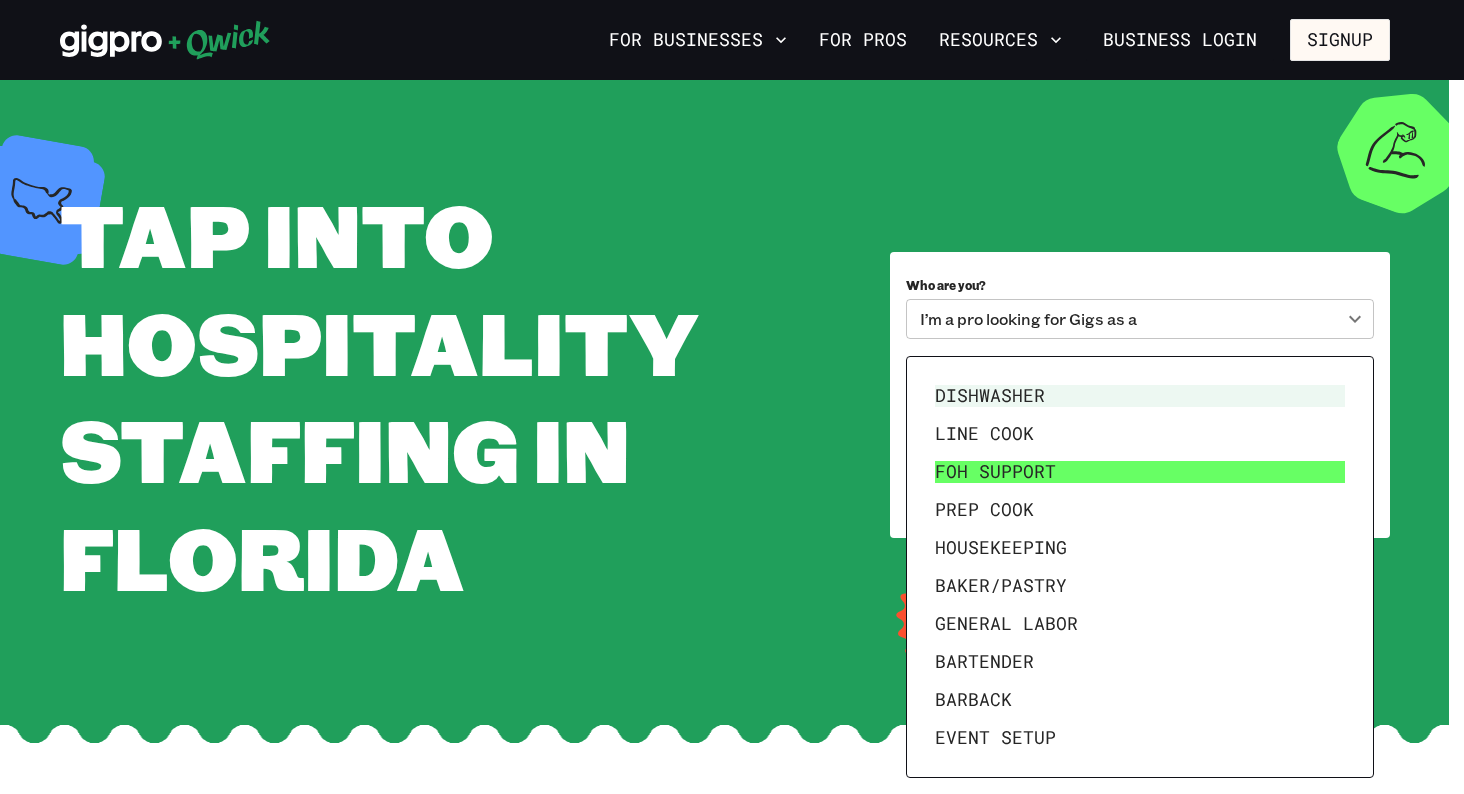 click on "FOH Support" at bounding box center [1140, 472] 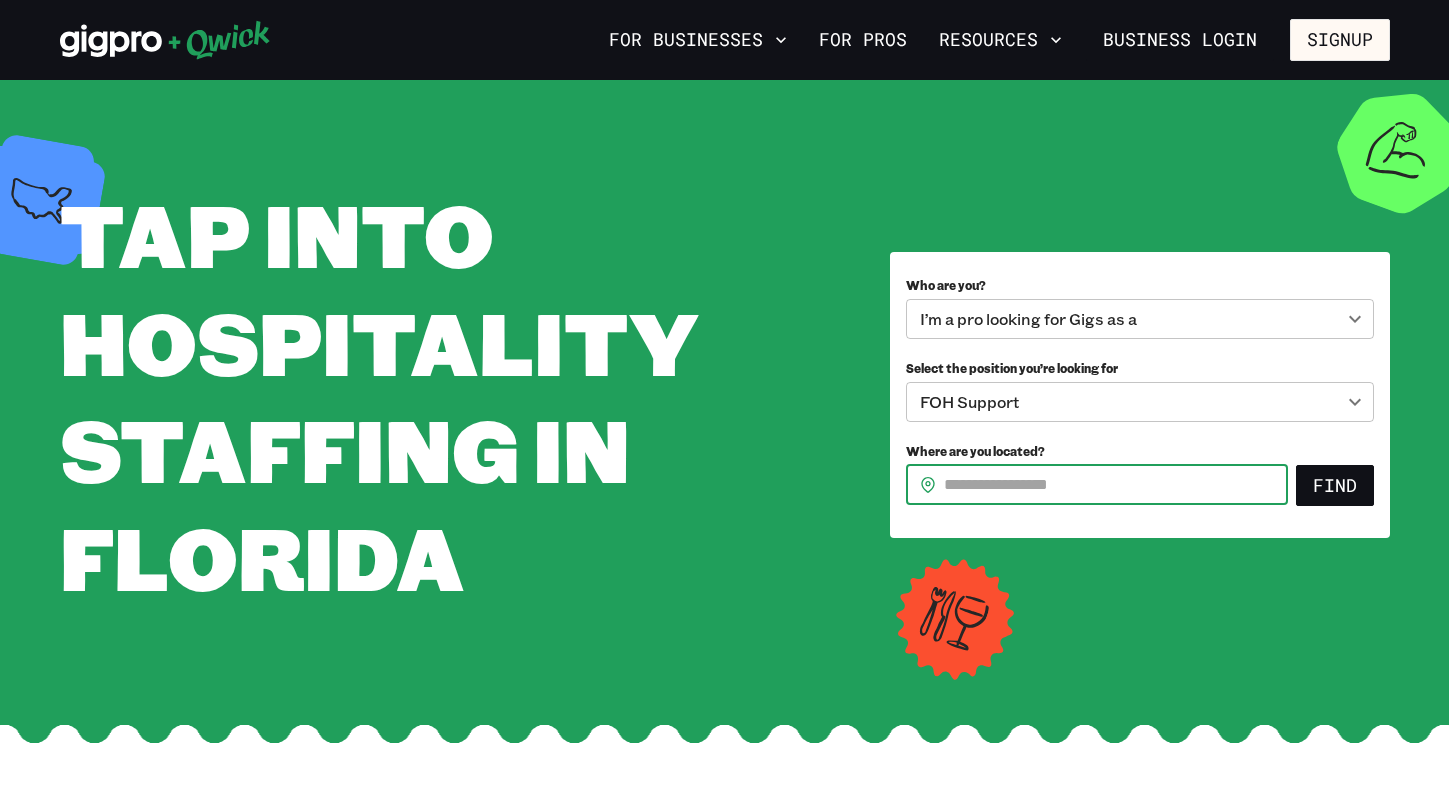 click on "Where are you located?" at bounding box center (1116, 485) 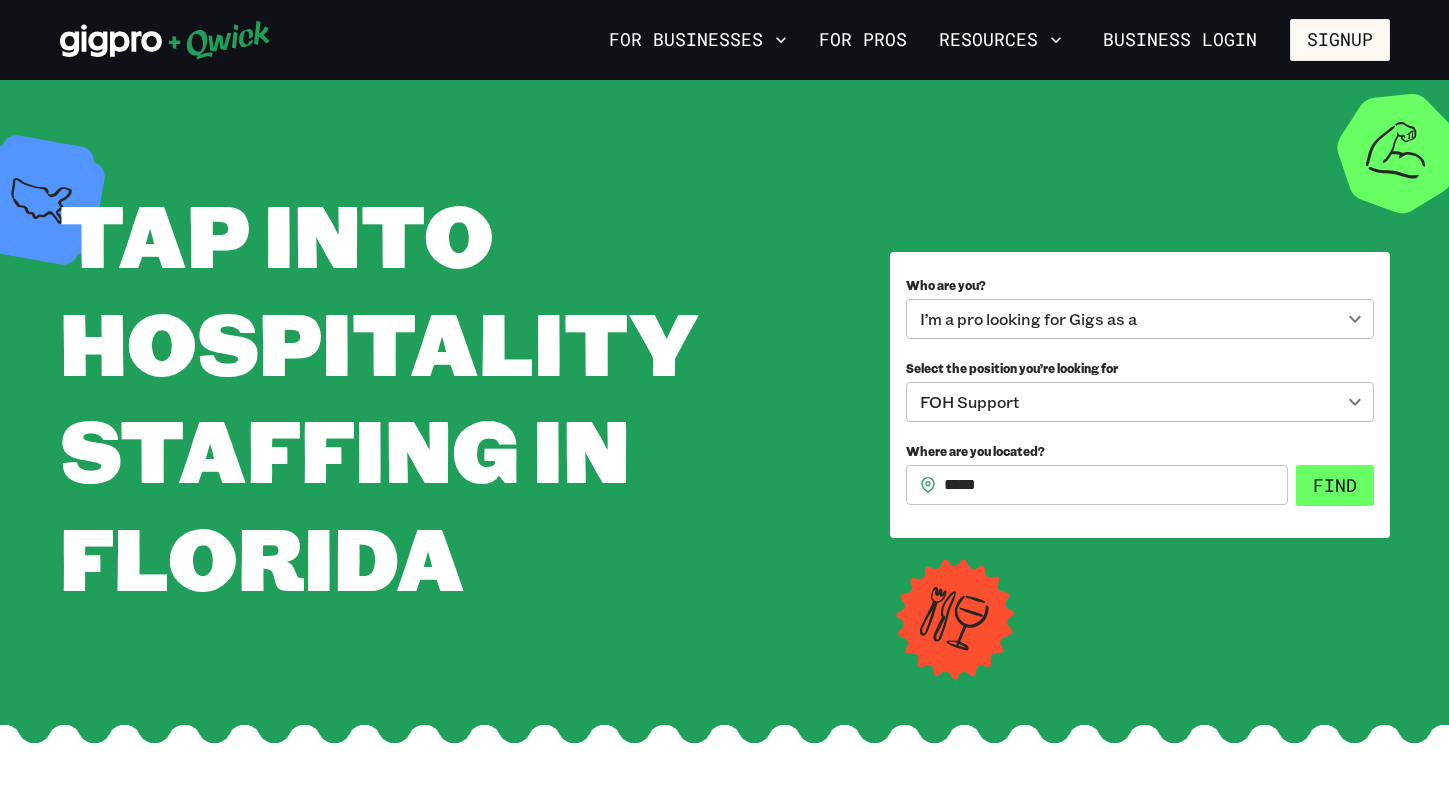 click on "Find" at bounding box center (1335, 486) 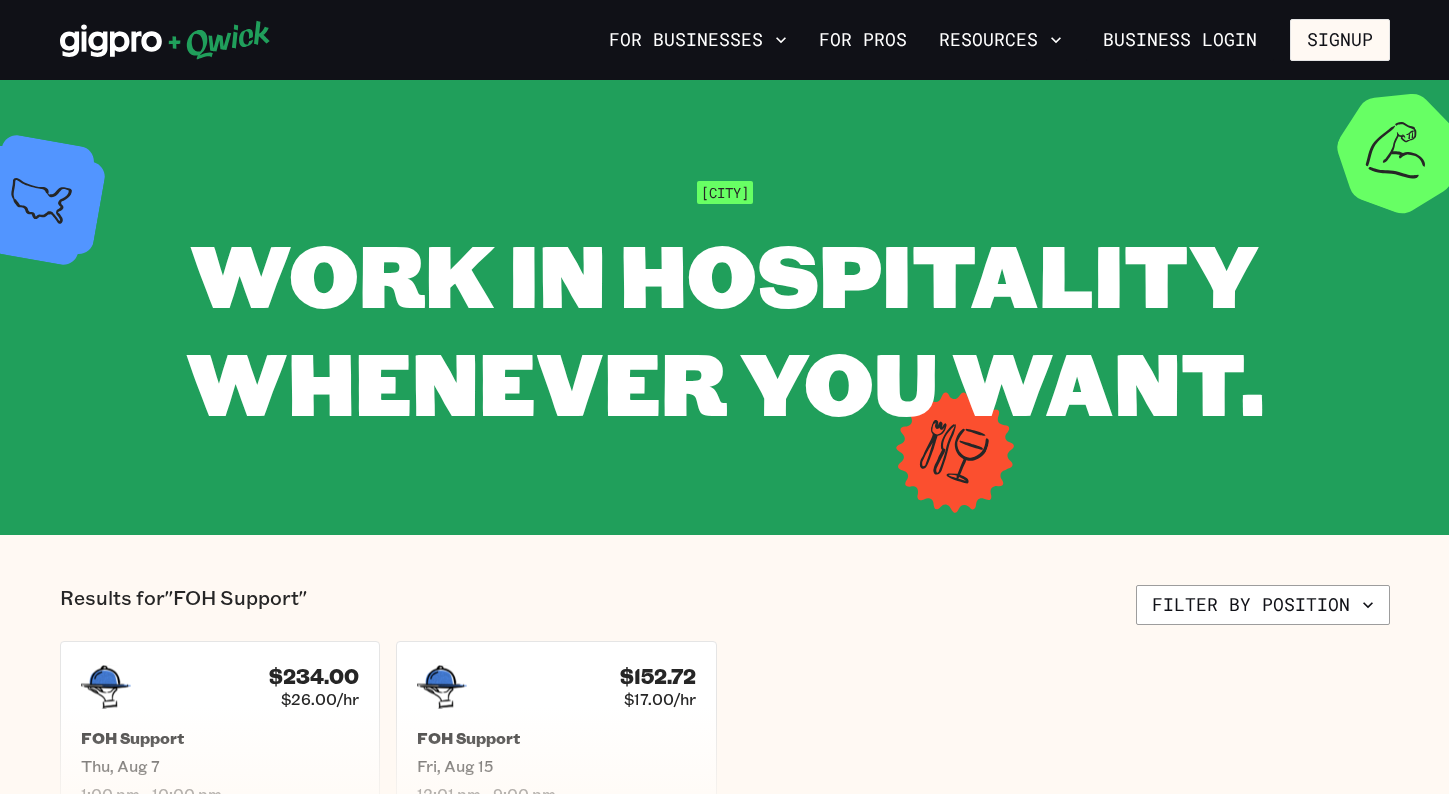 scroll, scrollTop: 694, scrollLeft: 0, axis: vertical 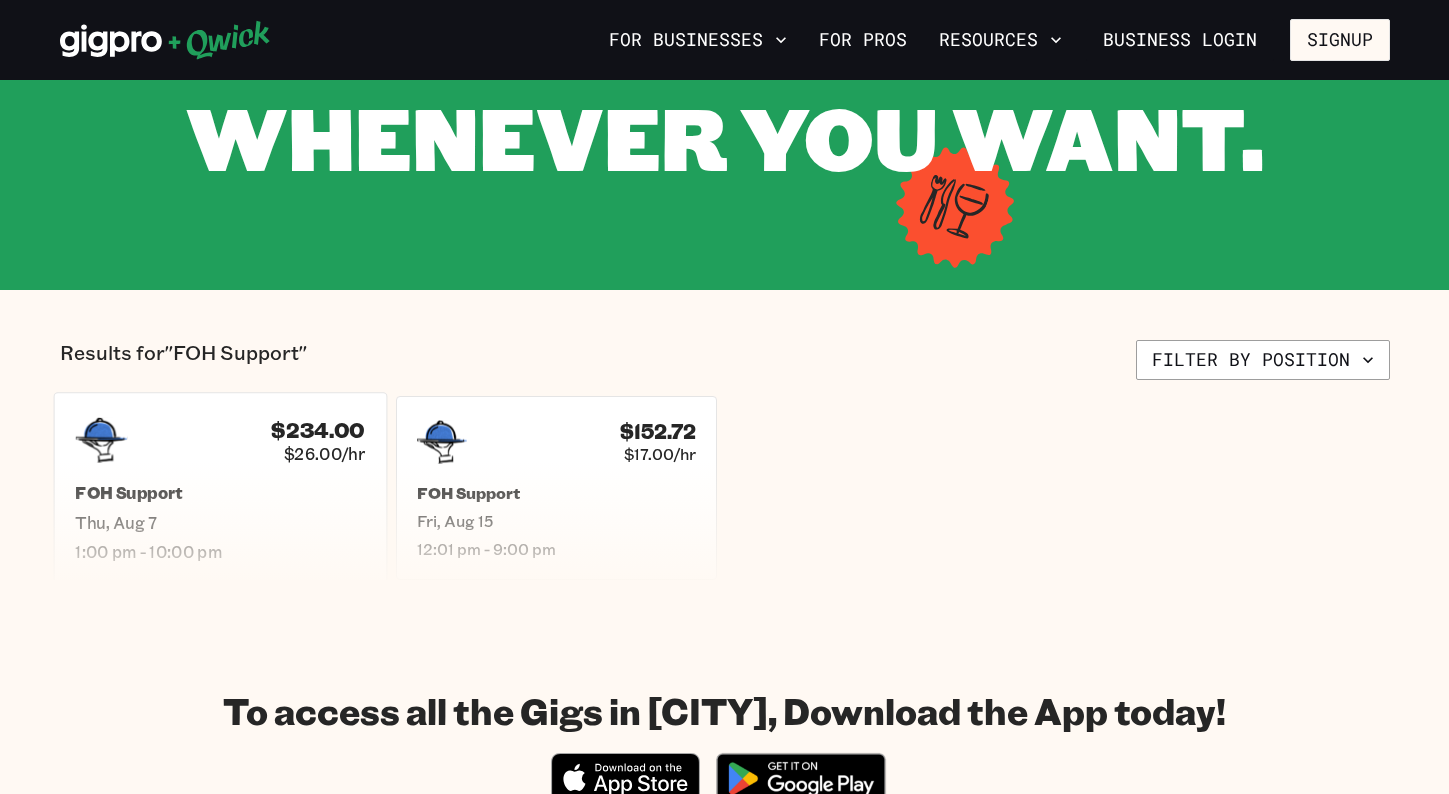 click on "FOH Support Thu, Aug 7 1:00 pm - 10:00 pm" at bounding box center (220, 522) 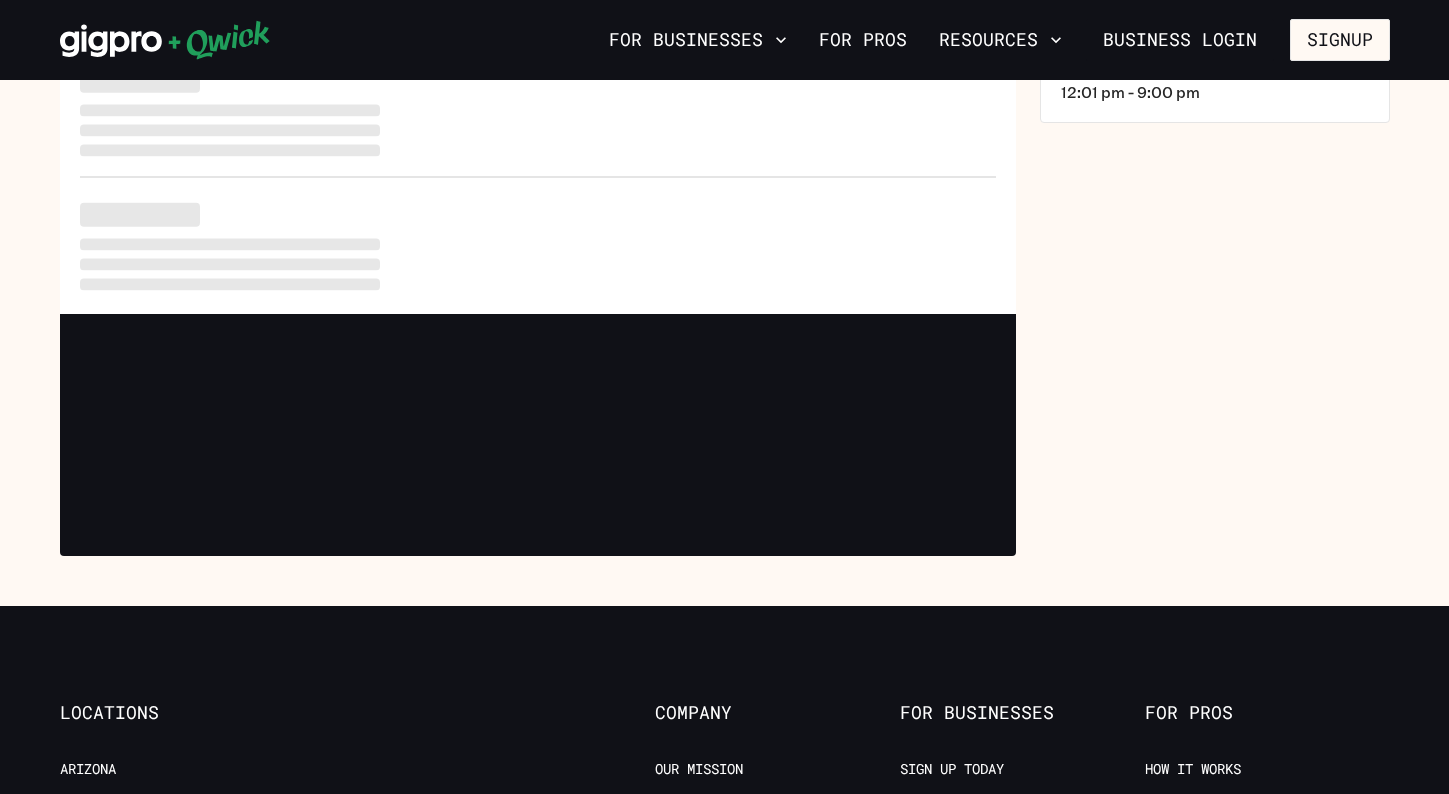 scroll, scrollTop: 0, scrollLeft: 0, axis: both 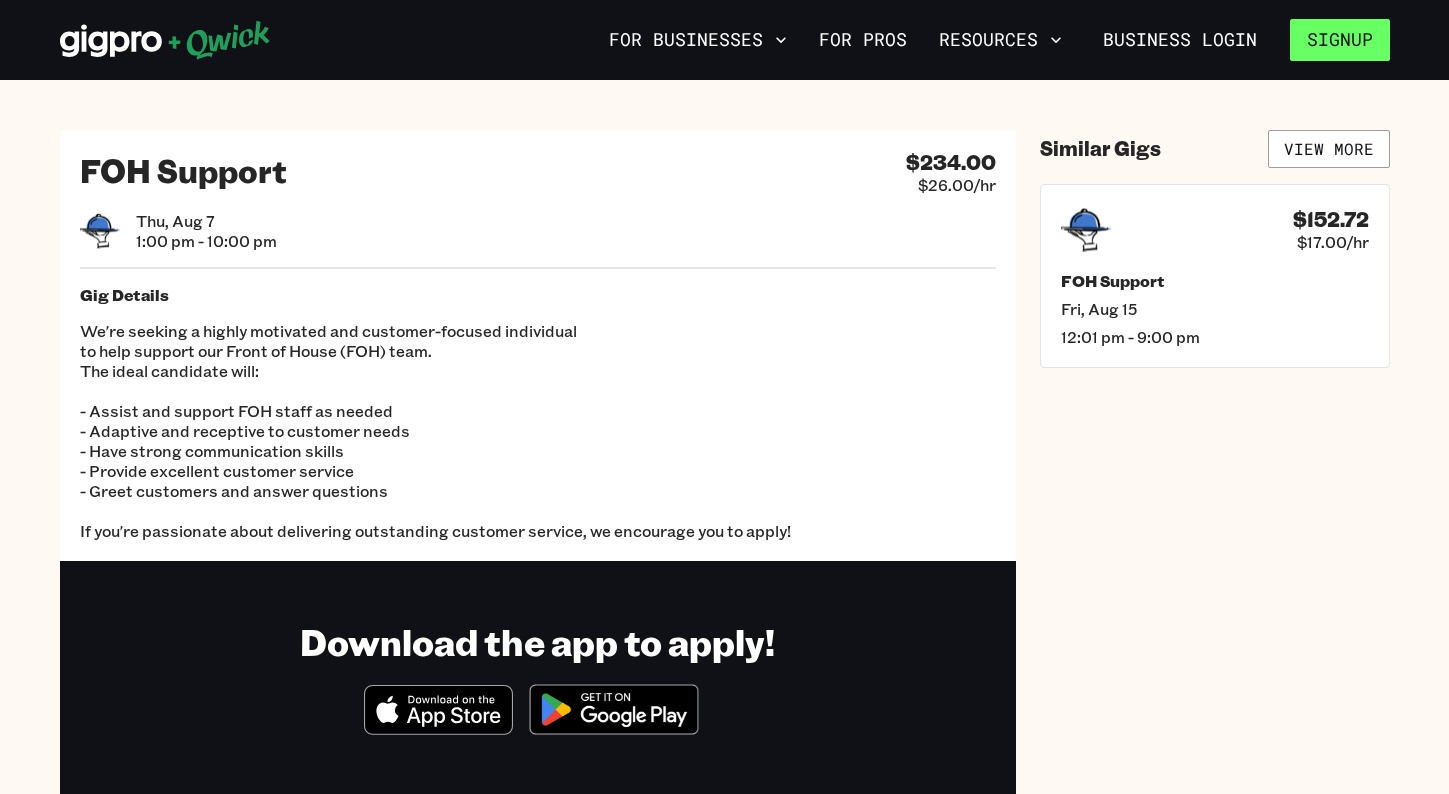 click on "Signup" at bounding box center (1340, 40) 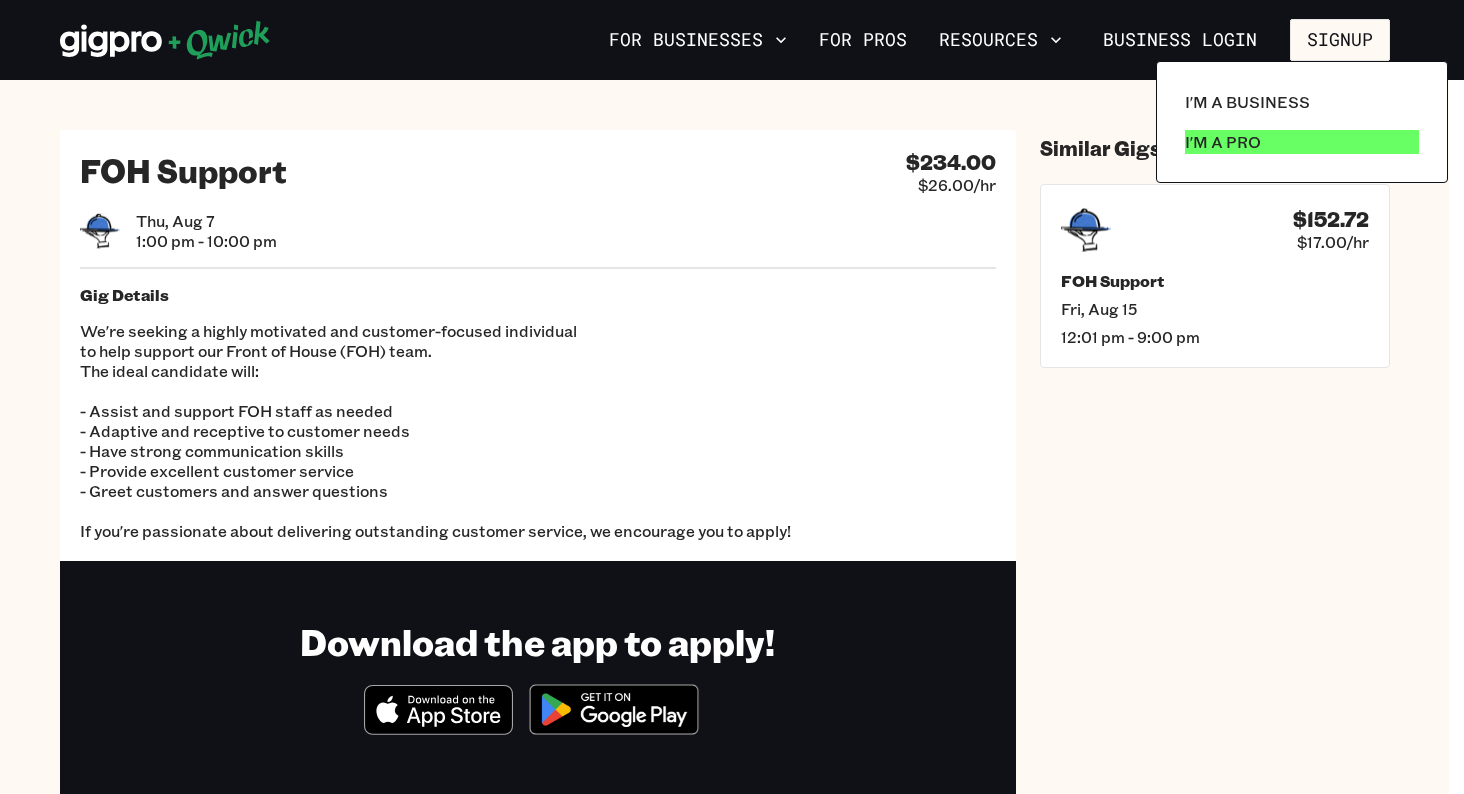 click on "I'm a Pro" at bounding box center [1223, 142] 